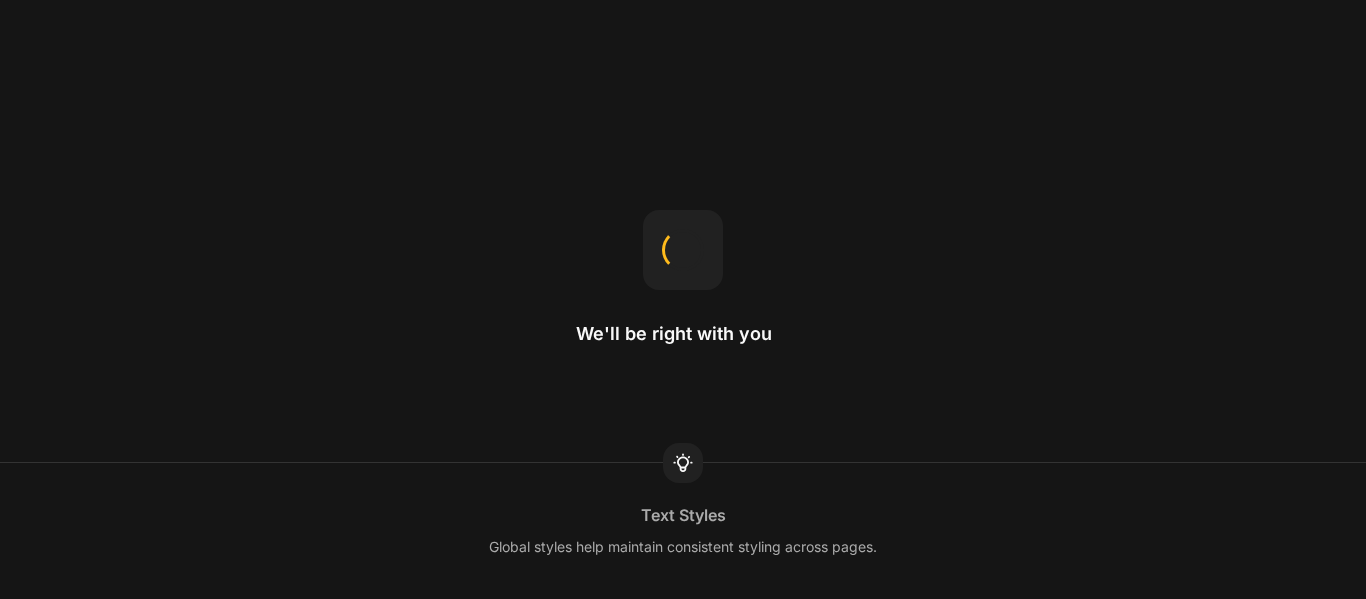 scroll, scrollTop: 0, scrollLeft: 0, axis: both 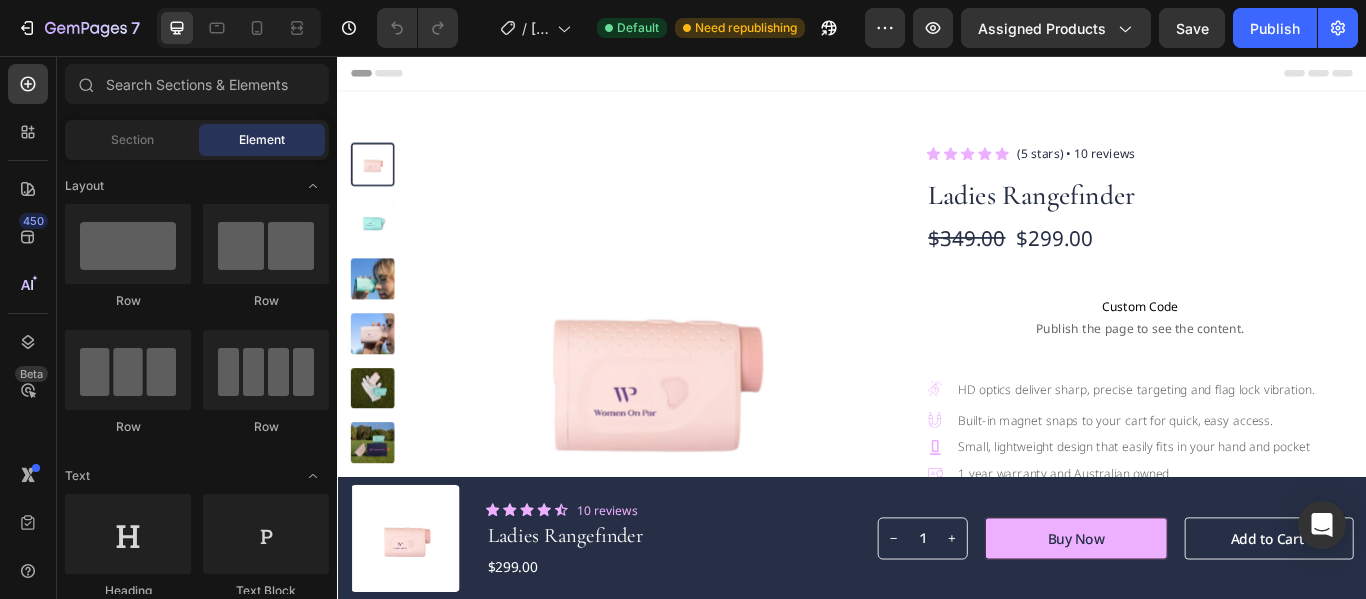 drag, startPoint x: 1528, startPoint y: 426, endPoint x: 1702, endPoint y: 97, distance: 372.1787 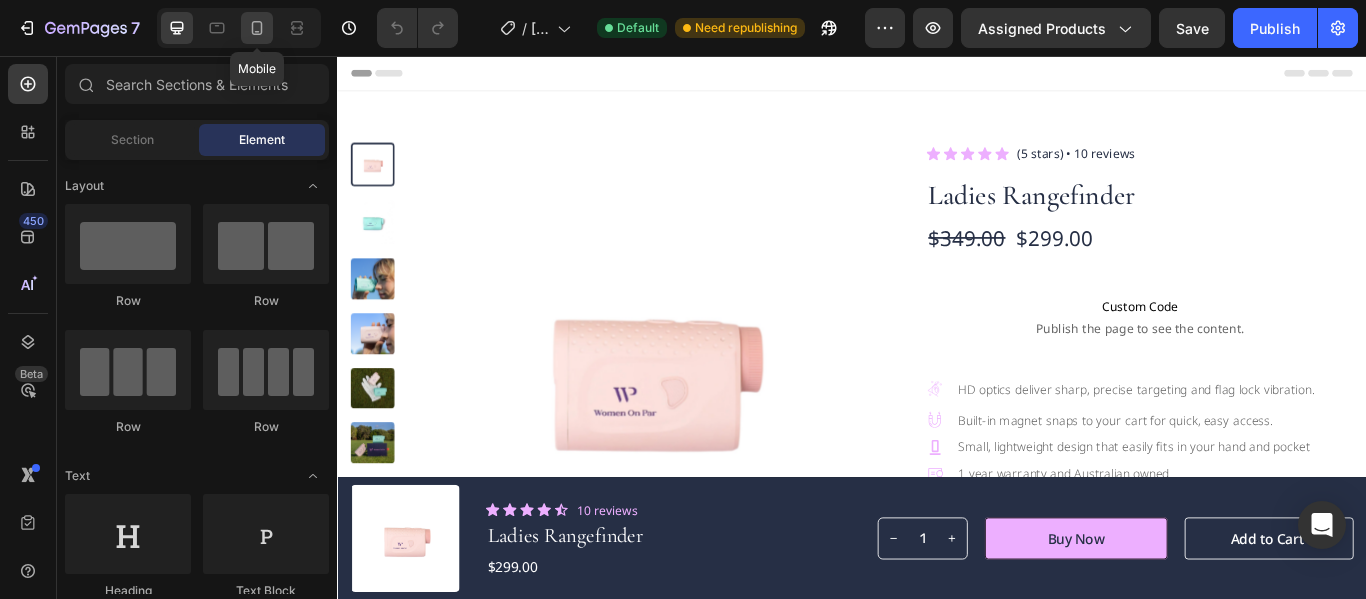 click 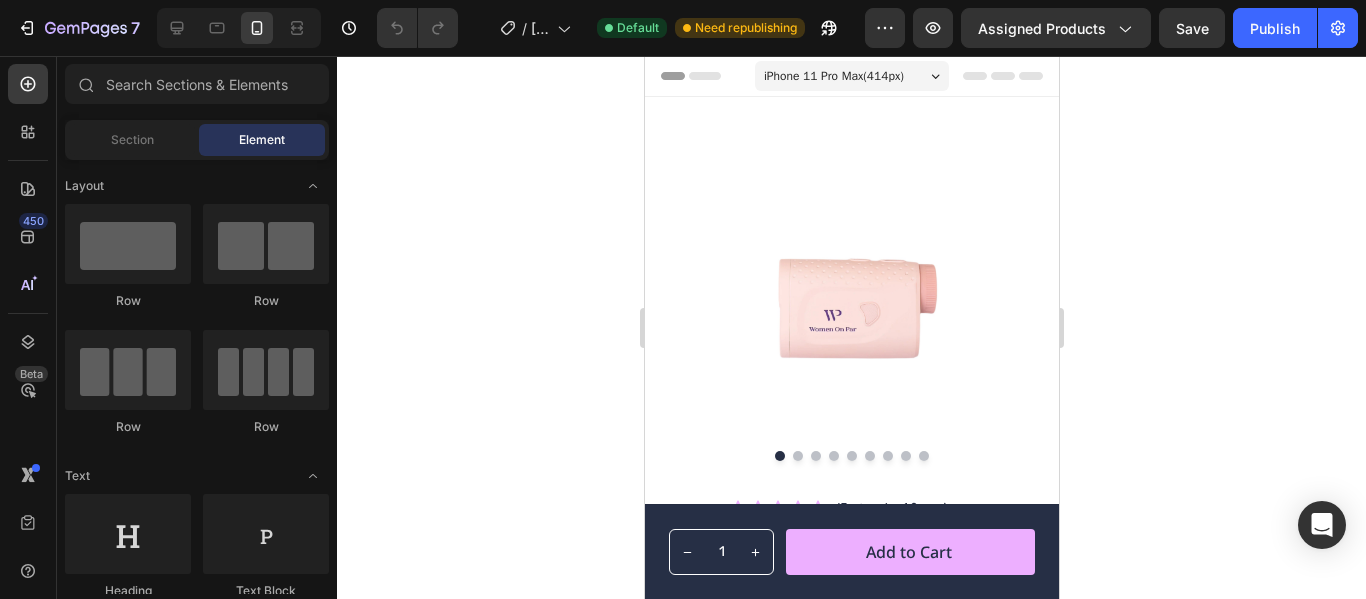 click 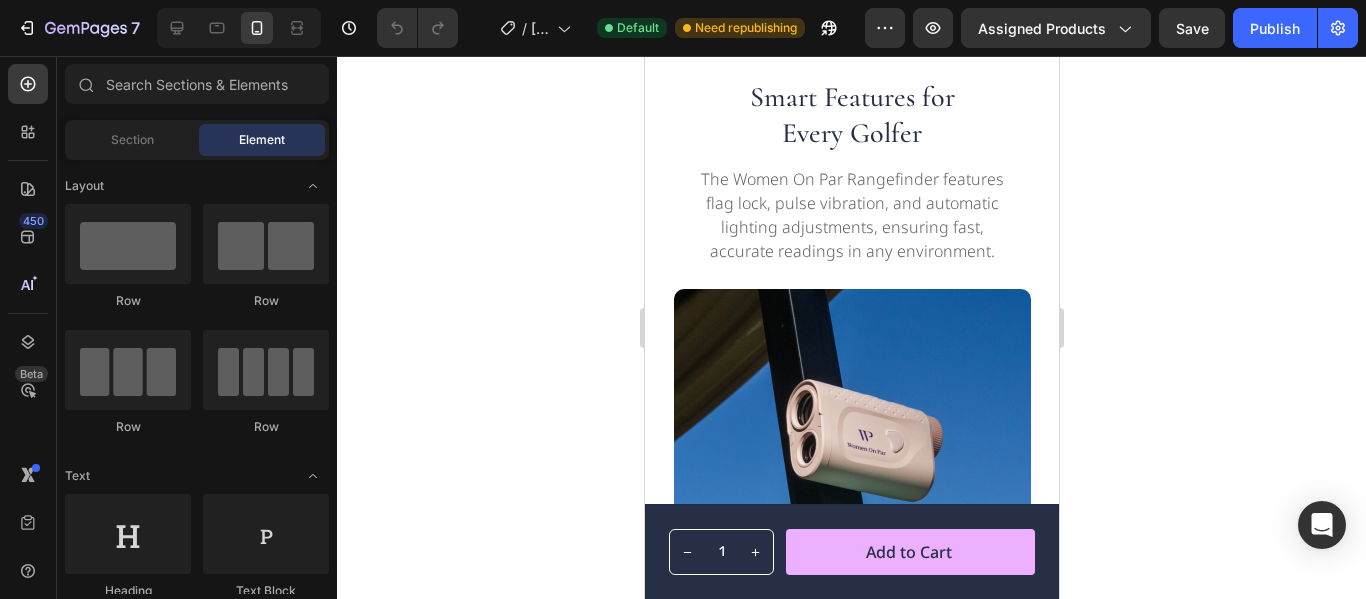 scroll, scrollTop: 2914, scrollLeft: 0, axis: vertical 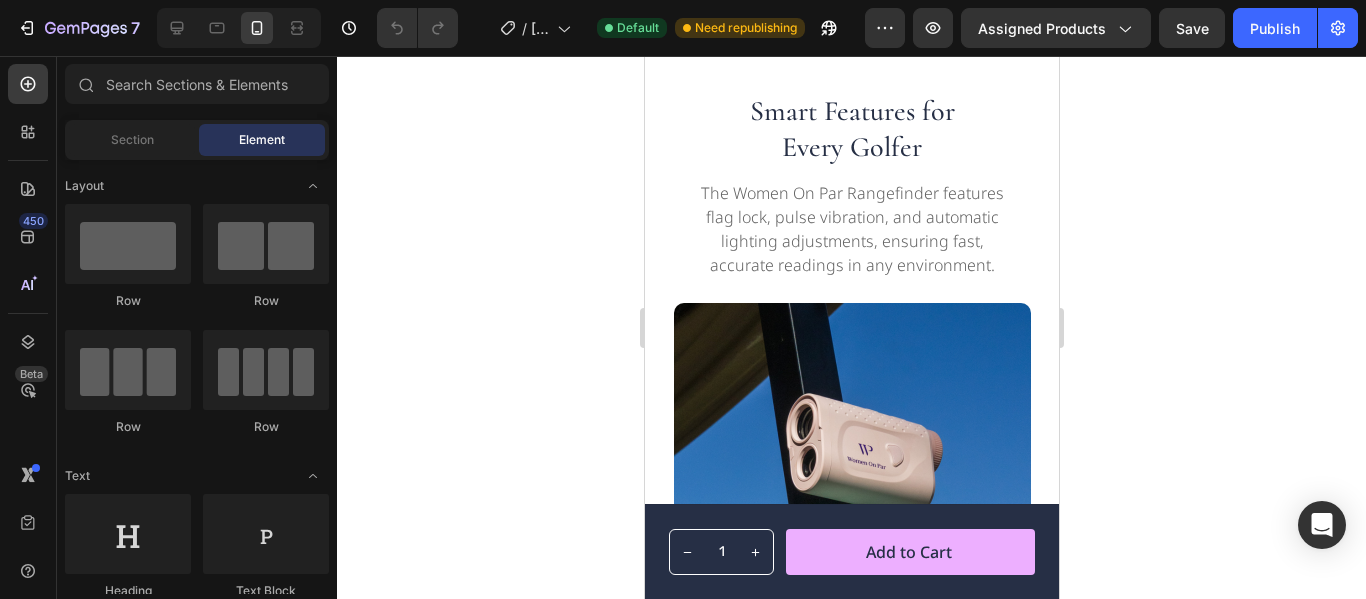 click at bounding box center [851, 11] 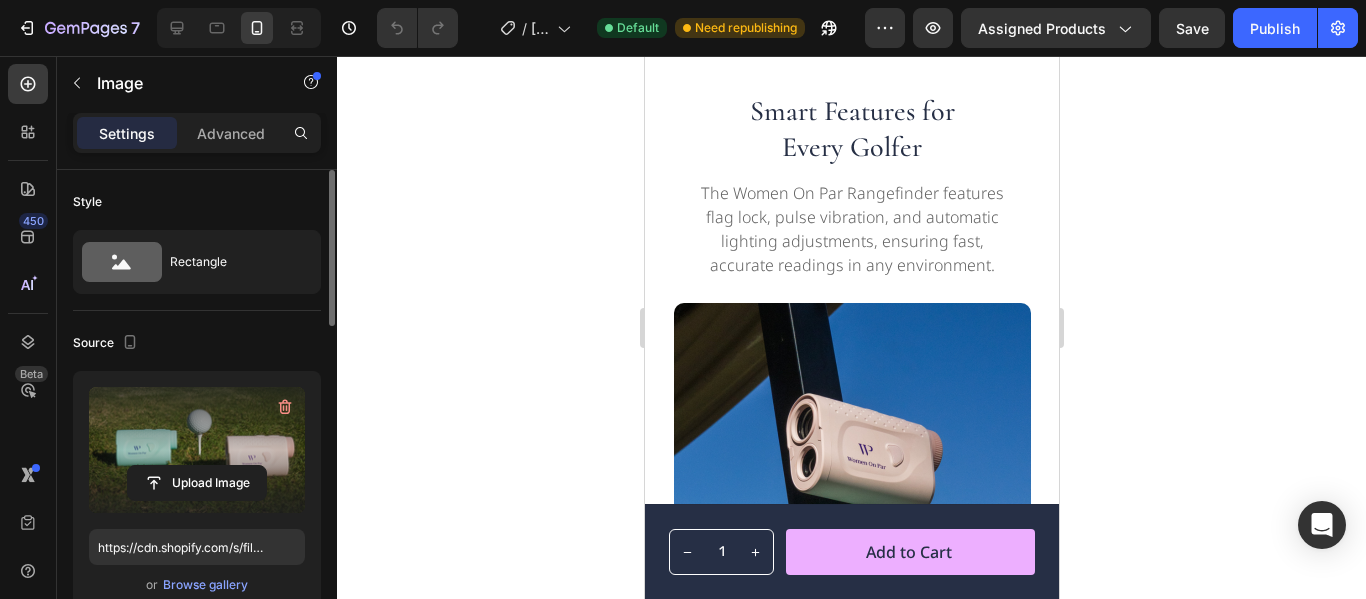 click at bounding box center (197, 450) 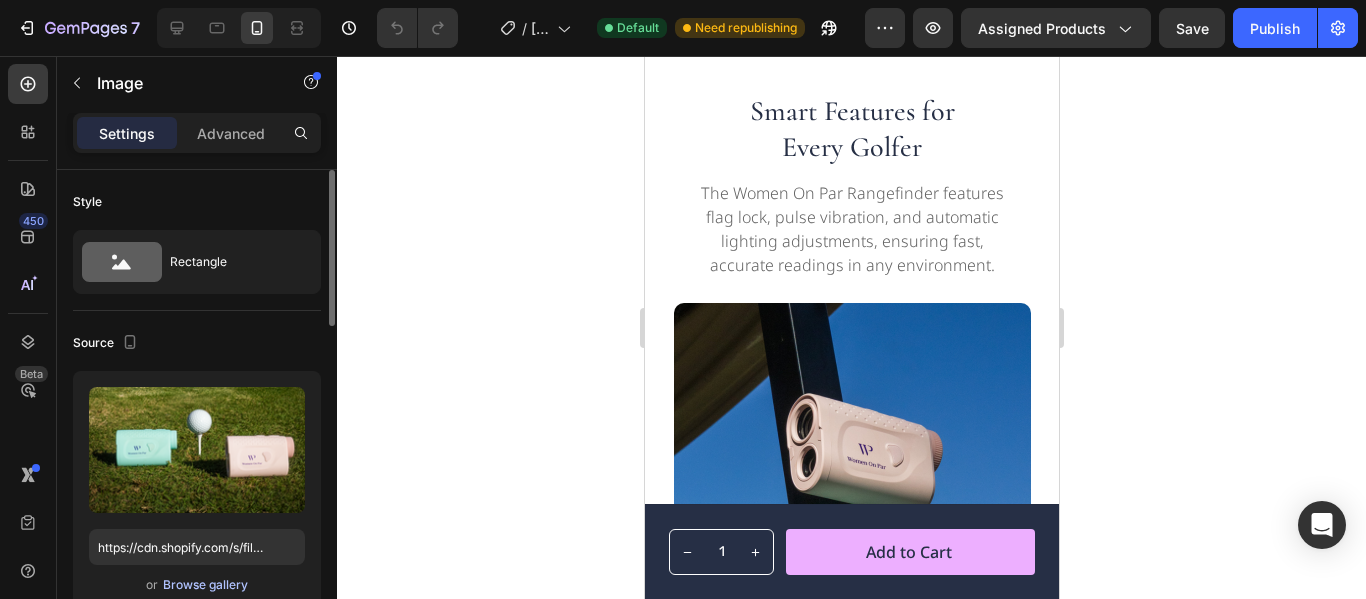 click on "Browse gallery" at bounding box center [205, 585] 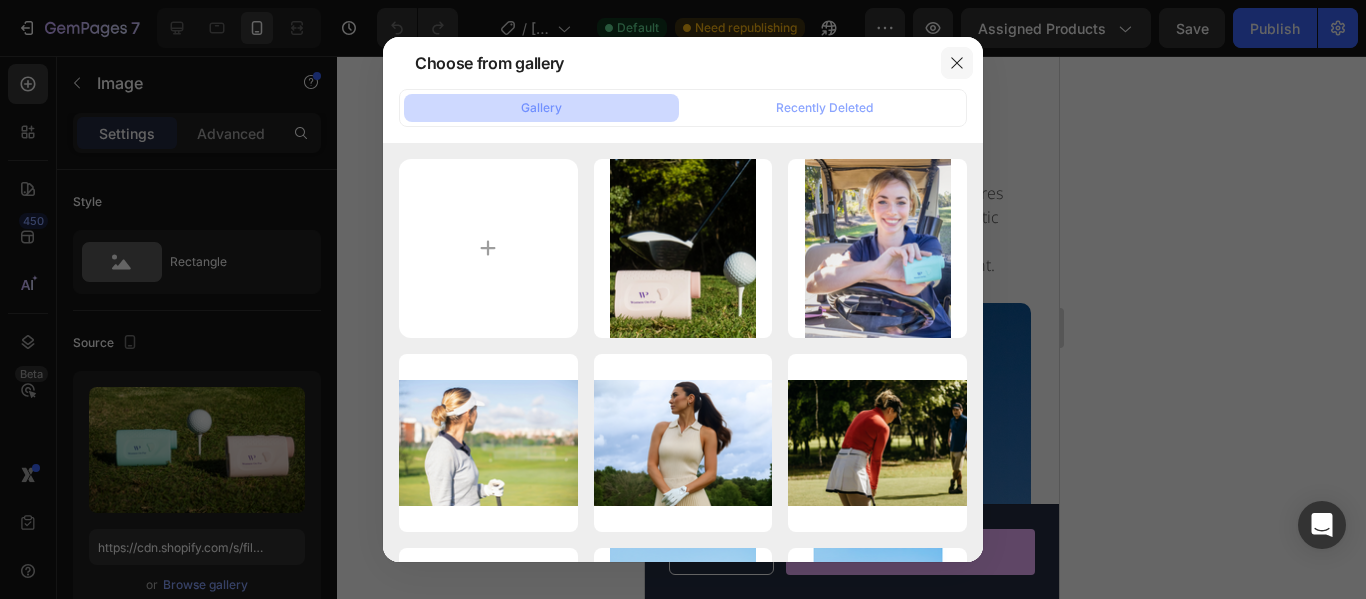 click 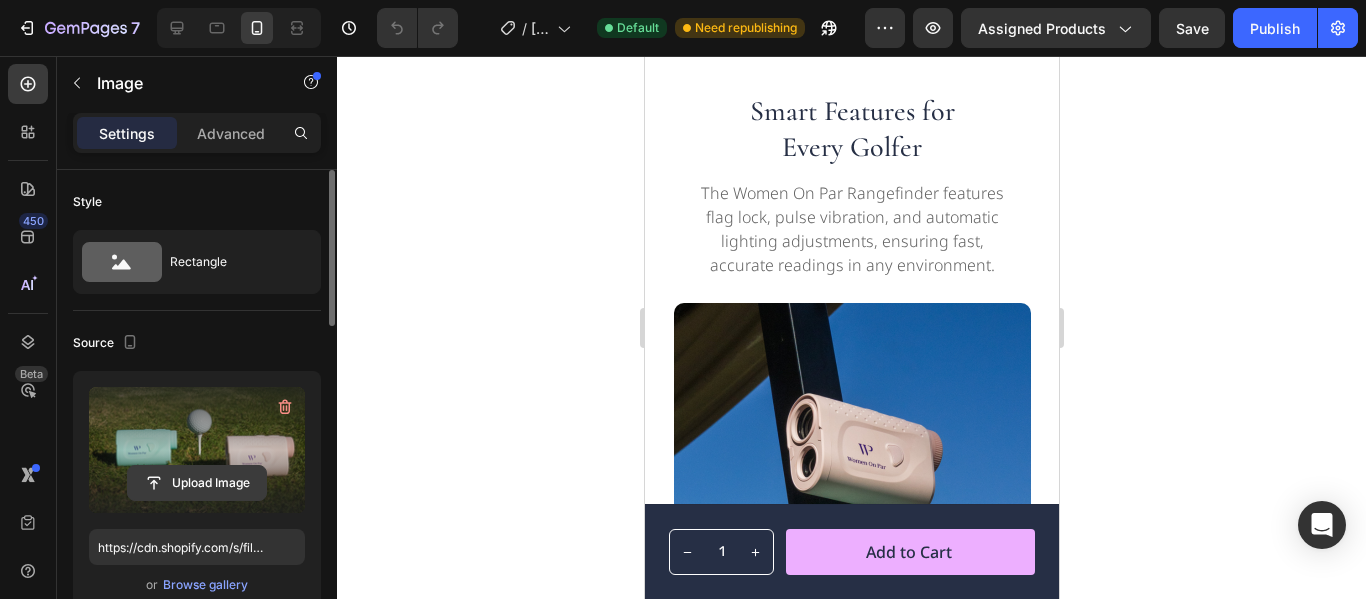 click 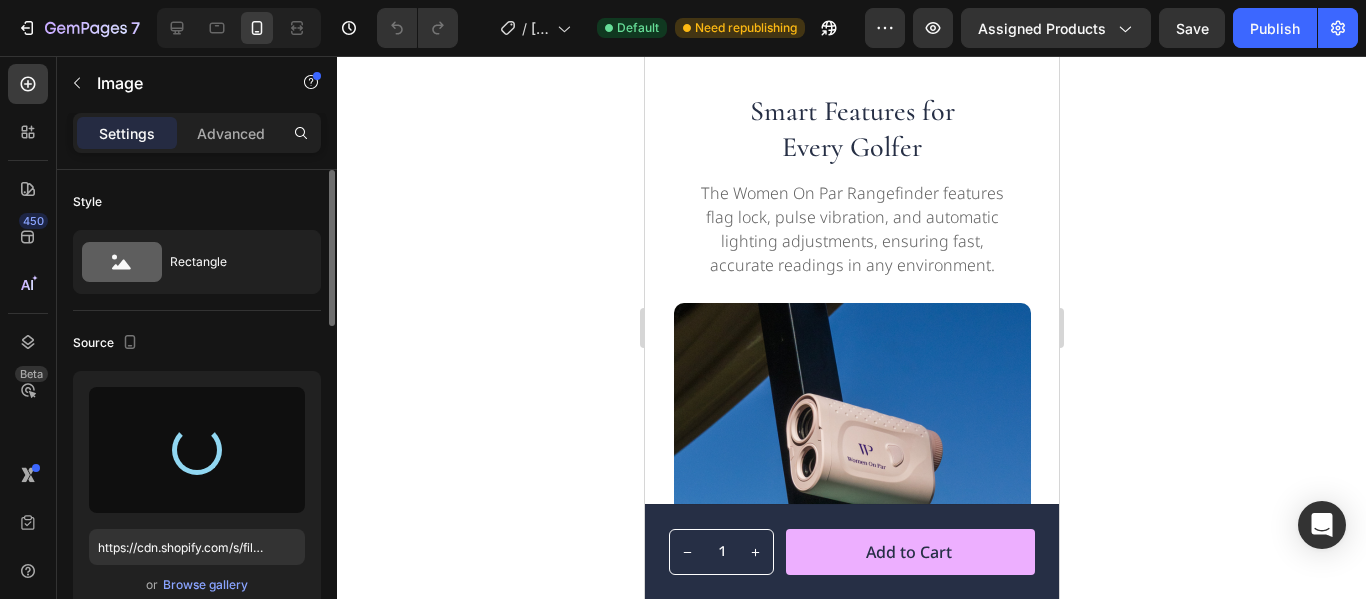 type on "[URL]" 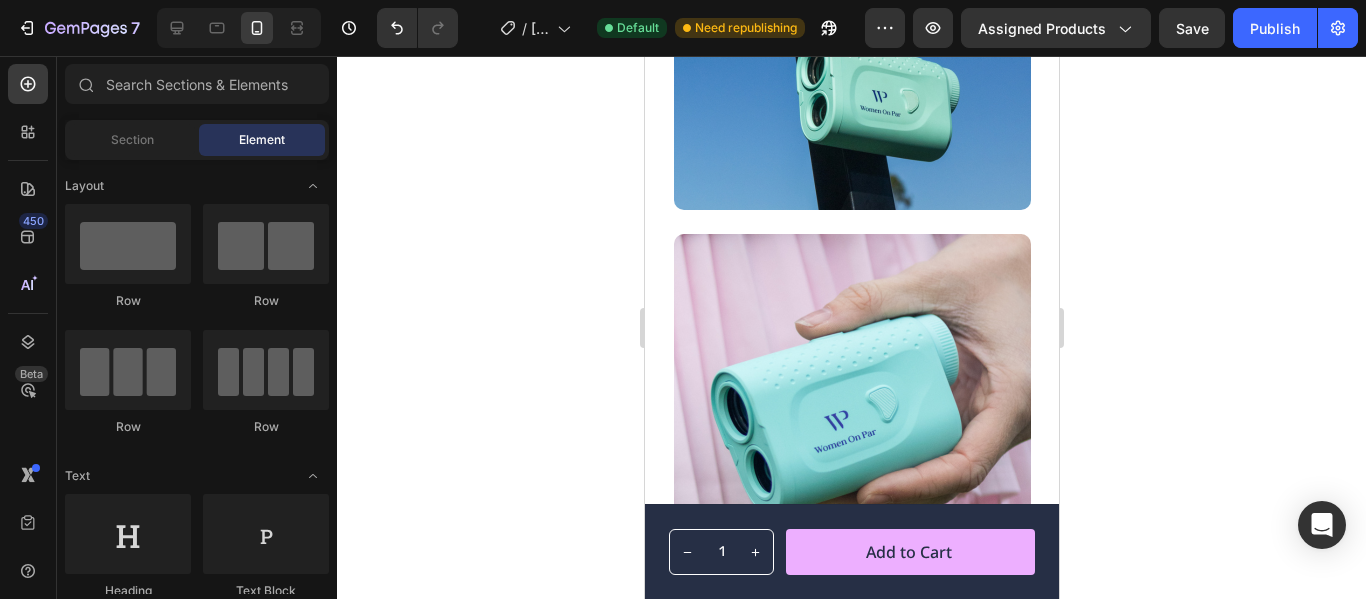 scroll, scrollTop: 3497, scrollLeft: 0, axis: vertical 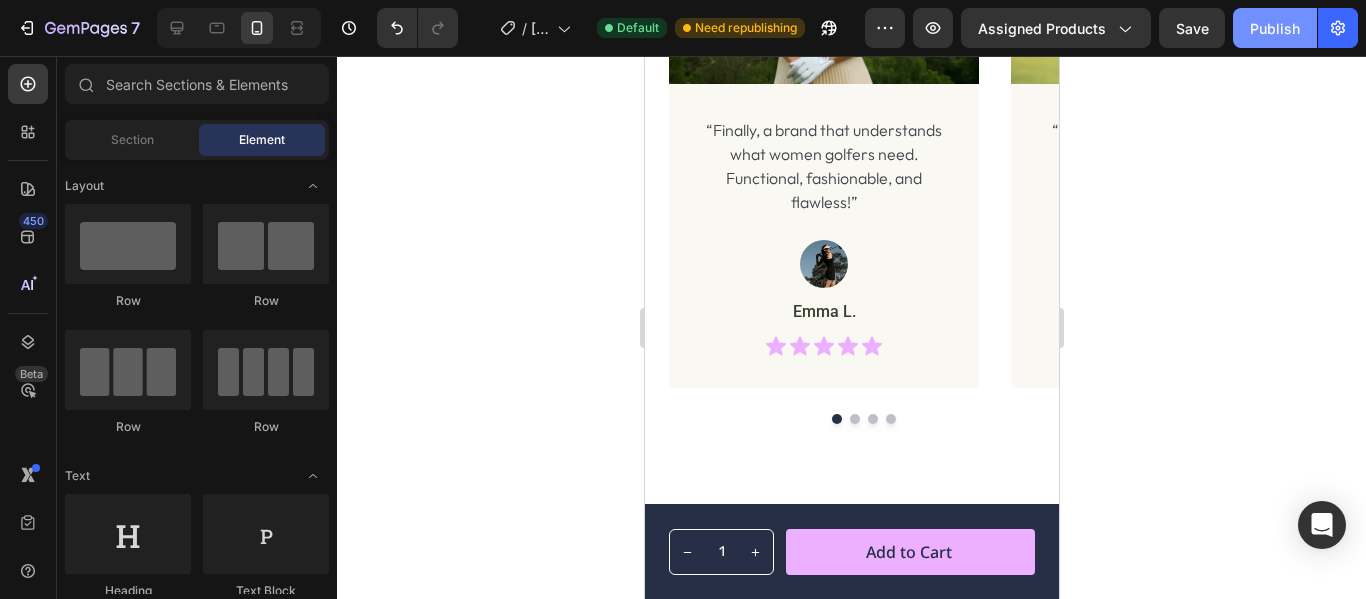 click on "Publish" 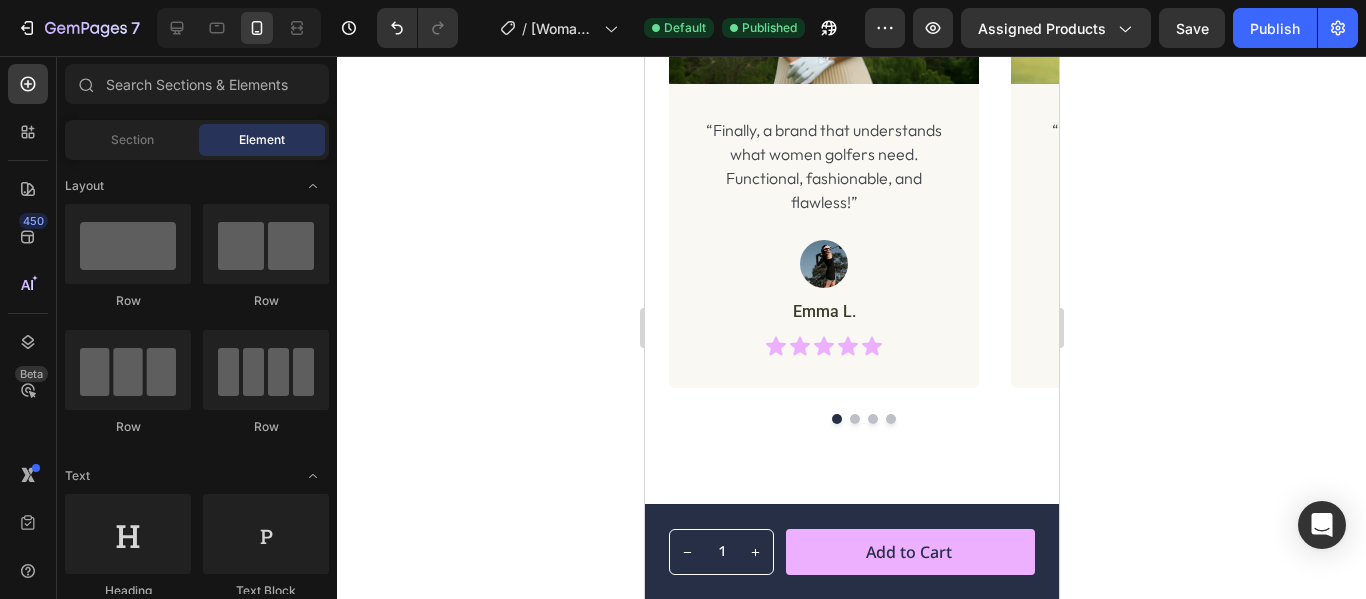click 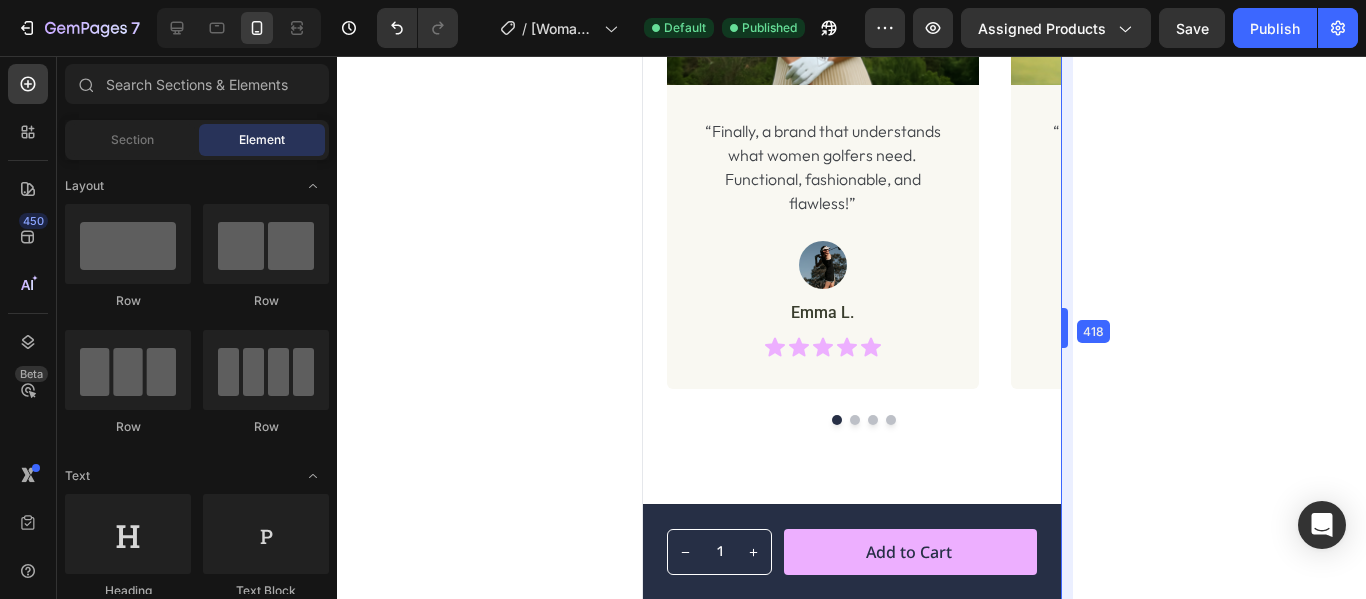 drag, startPoint x: 1063, startPoint y: 334, endPoint x: 1069, endPoint y: 320, distance: 15.231546 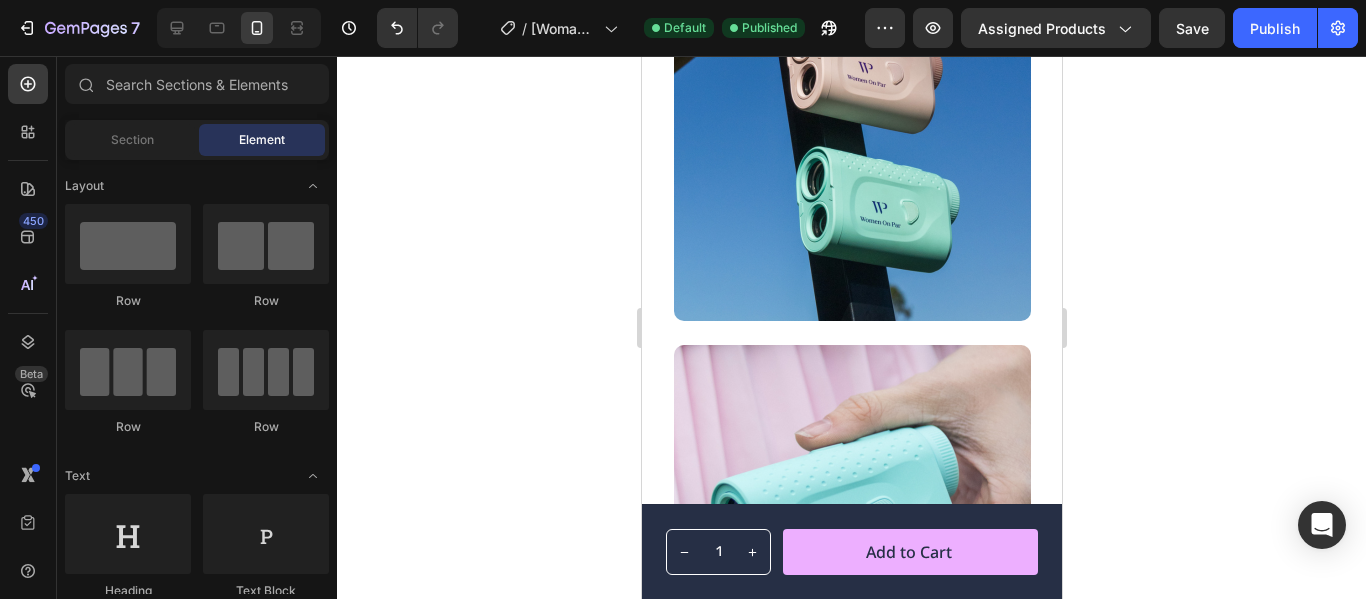 scroll, scrollTop: 3906, scrollLeft: 0, axis: vertical 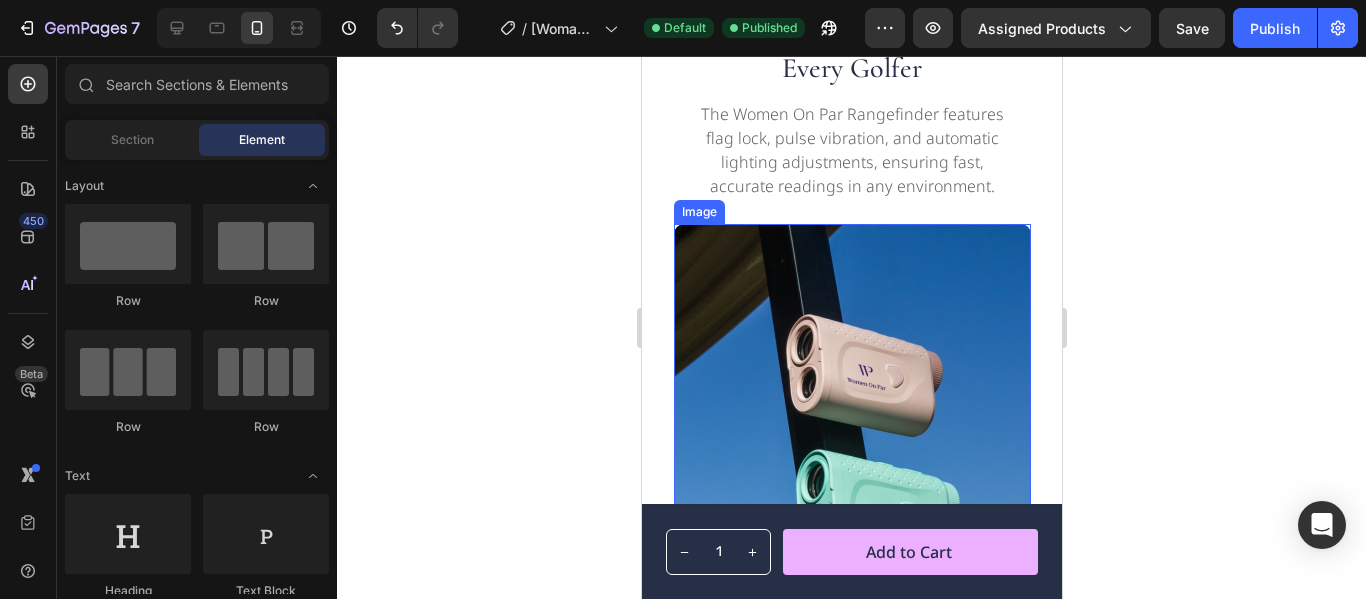 click at bounding box center [851, 424] 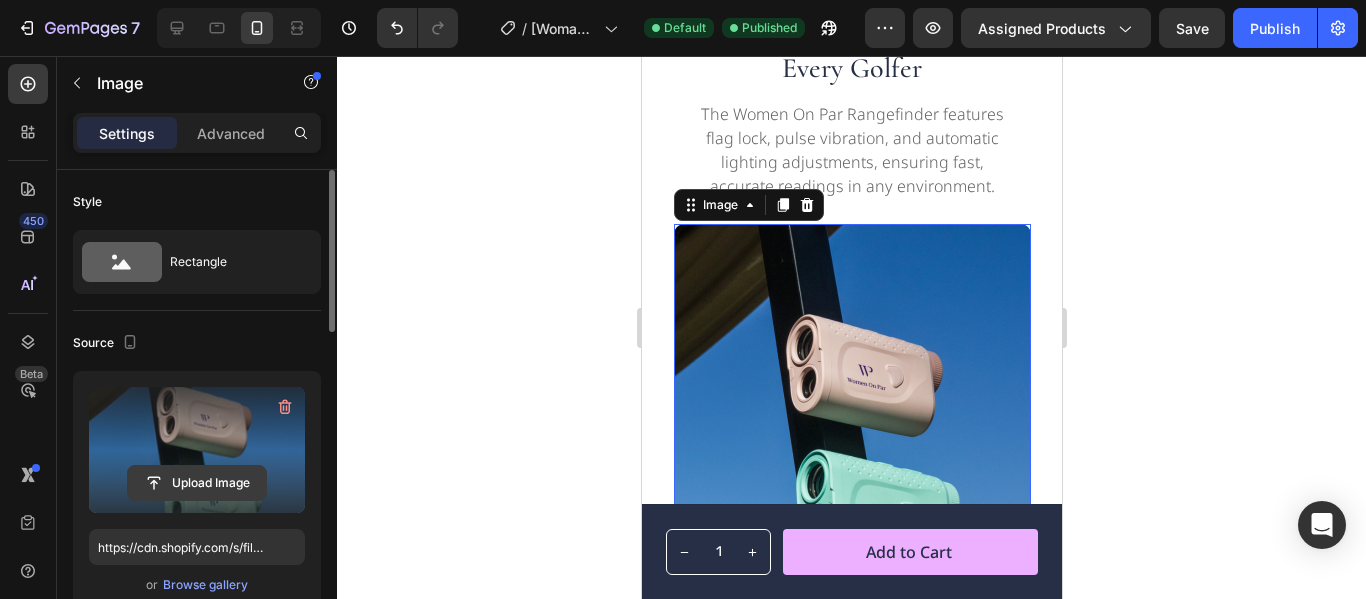 click 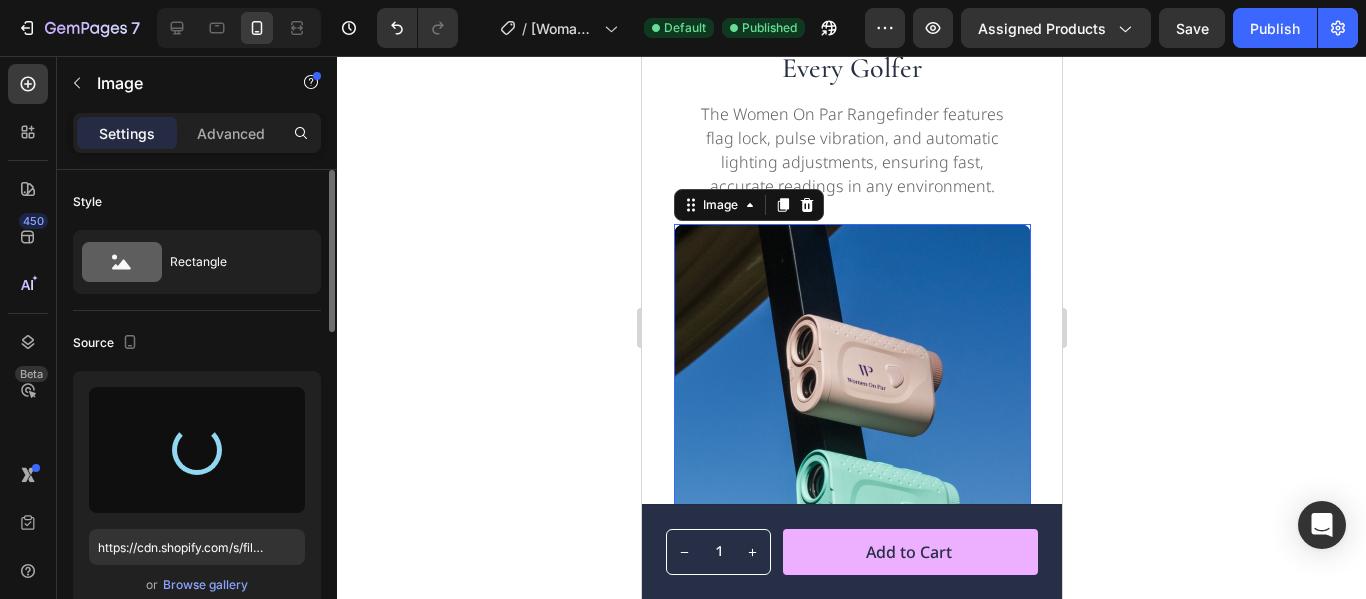 type on "https://cdn.shopify.com/s/files/1/0746/2551/5753/files/gempages_566793230448853925-d8d8eae7-d53a-4280-b023-d5f2bb182d34.png" 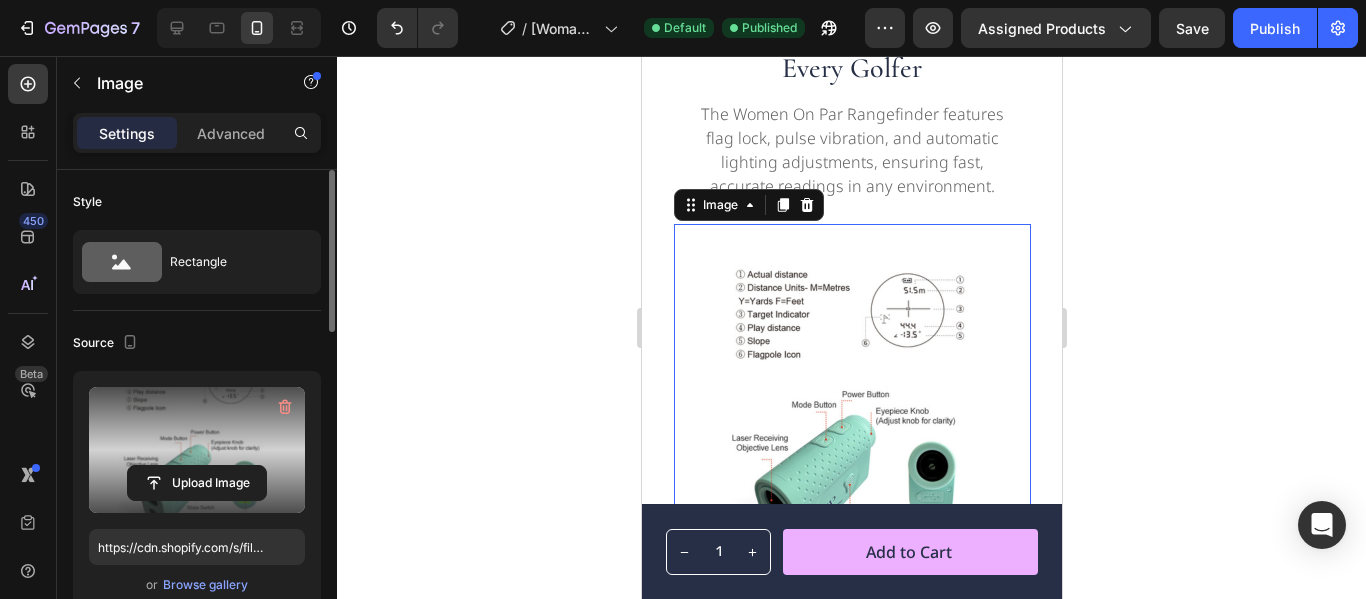 click 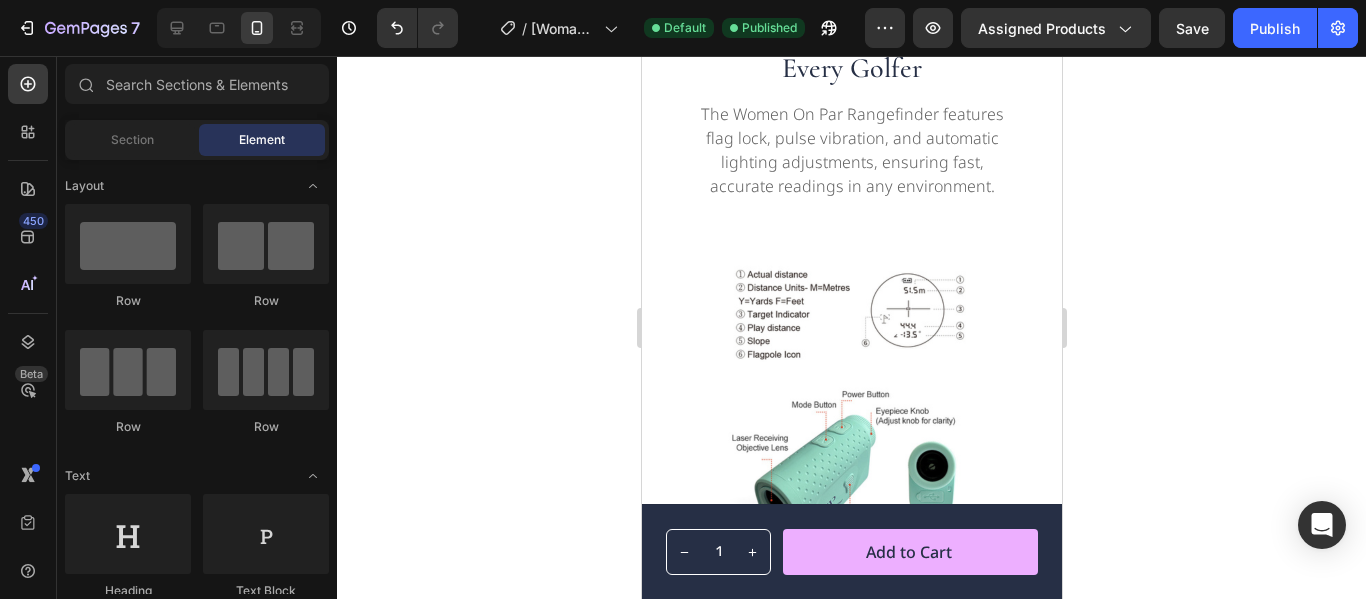 click 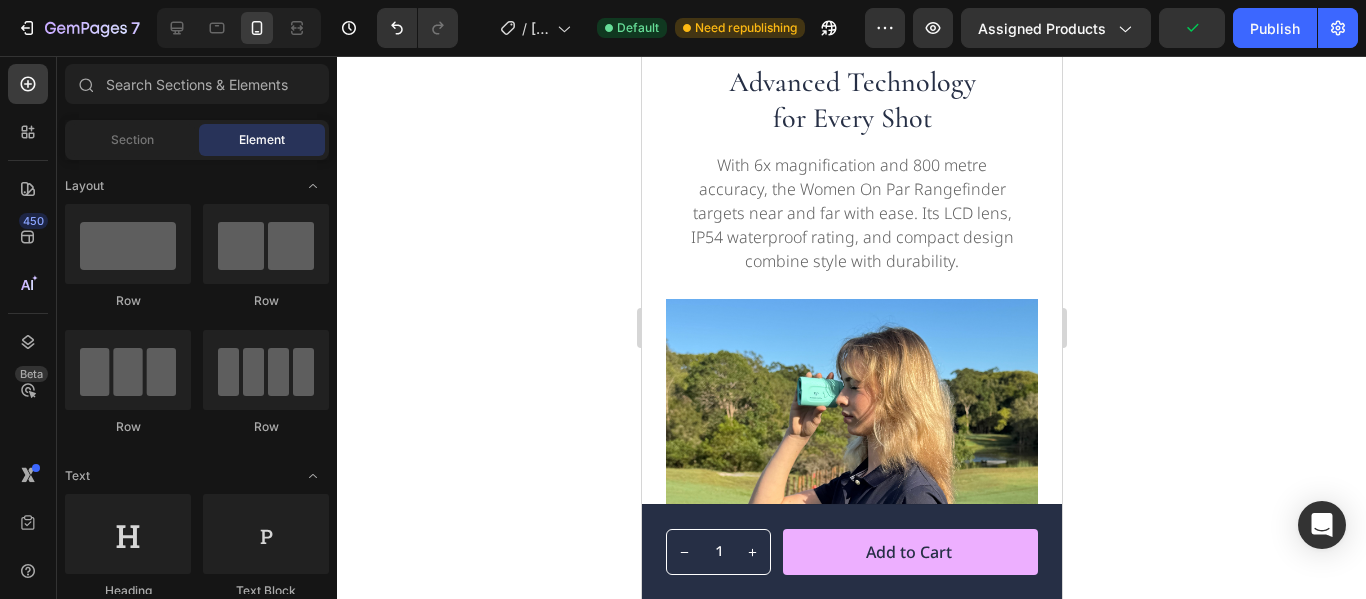 scroll, scrollTop: 2307, scrollLeft: 0, axis: vertical 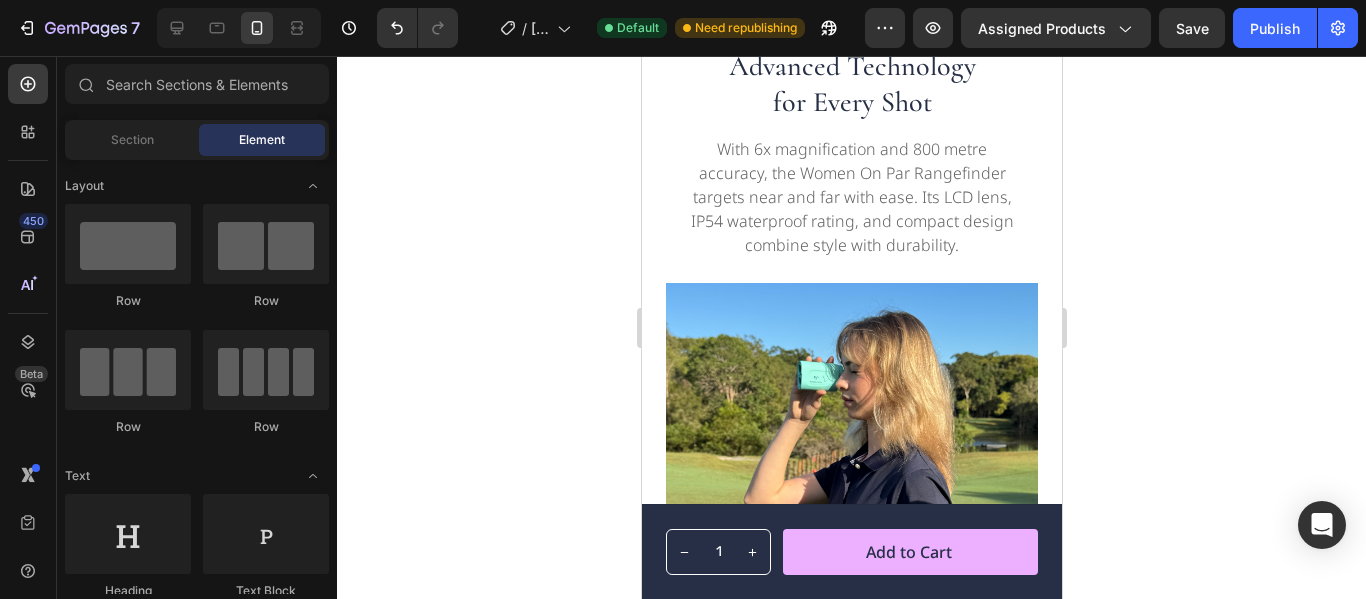 drag, startPoint x: 1049, startPoint y: 348, endPoint x: 1717, endPoint y: 299, distance: 669.79474 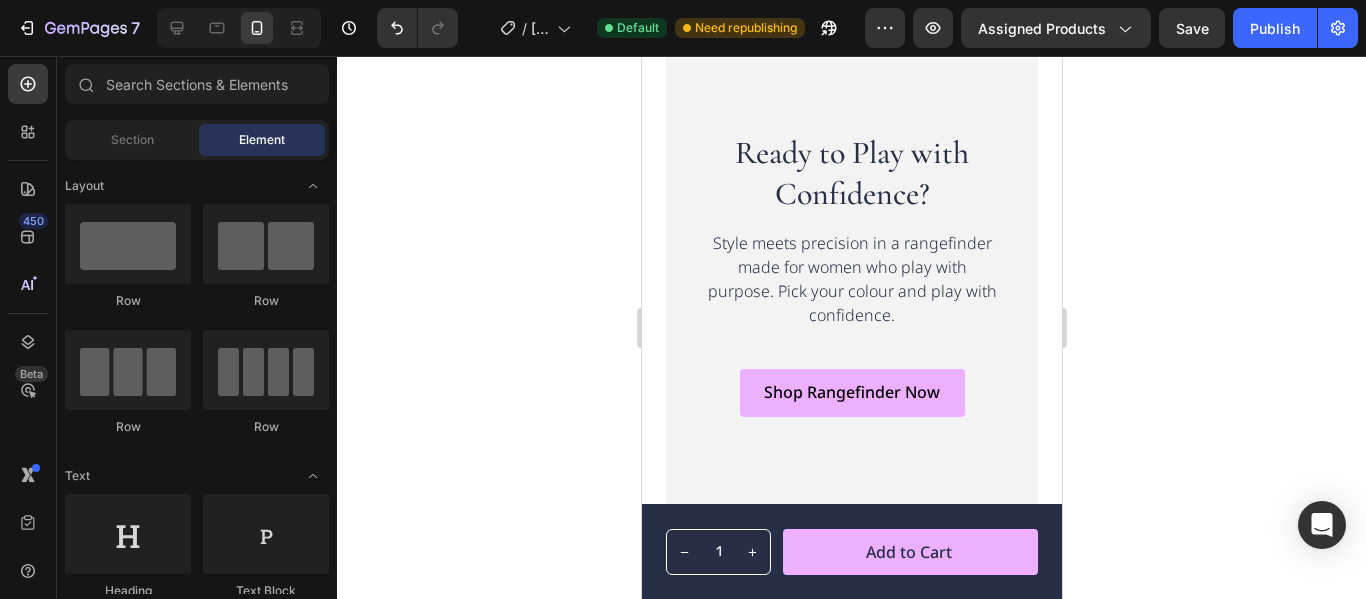 scroll, scrollTop: 5059, scrollLeft: 0, axis: vertical 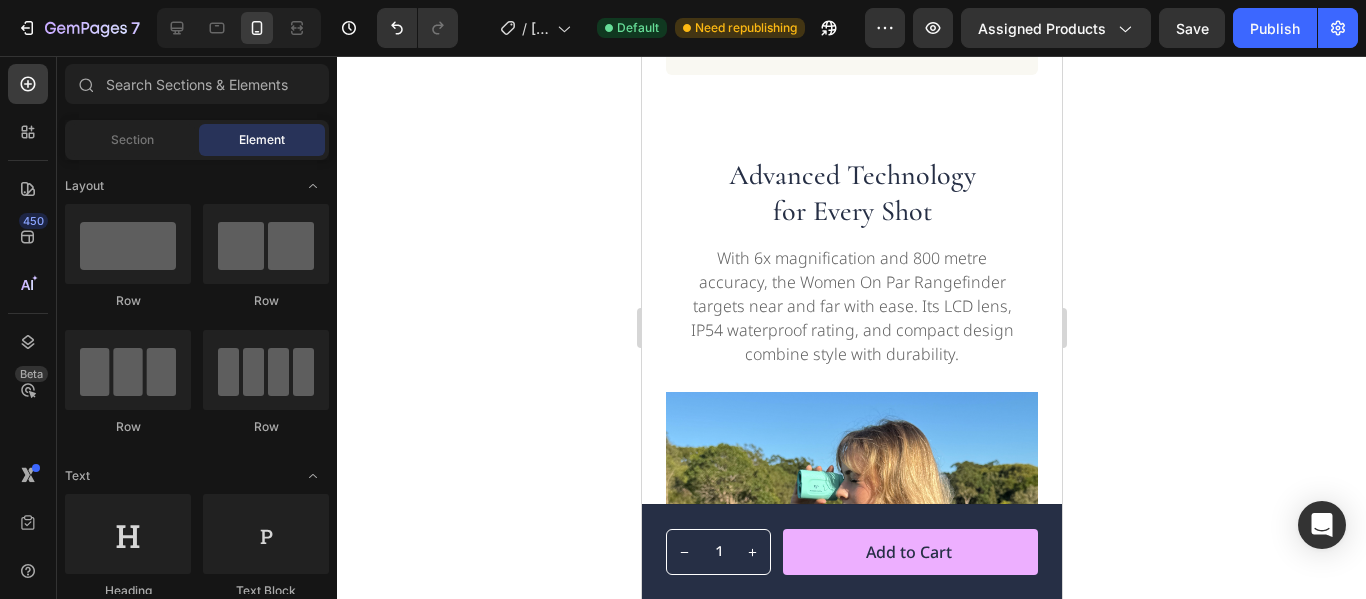 drag, startPoint x: 1054, startPoint y: 421, endPoint x: 1735, endPoint y: 302, distance: 691.31903 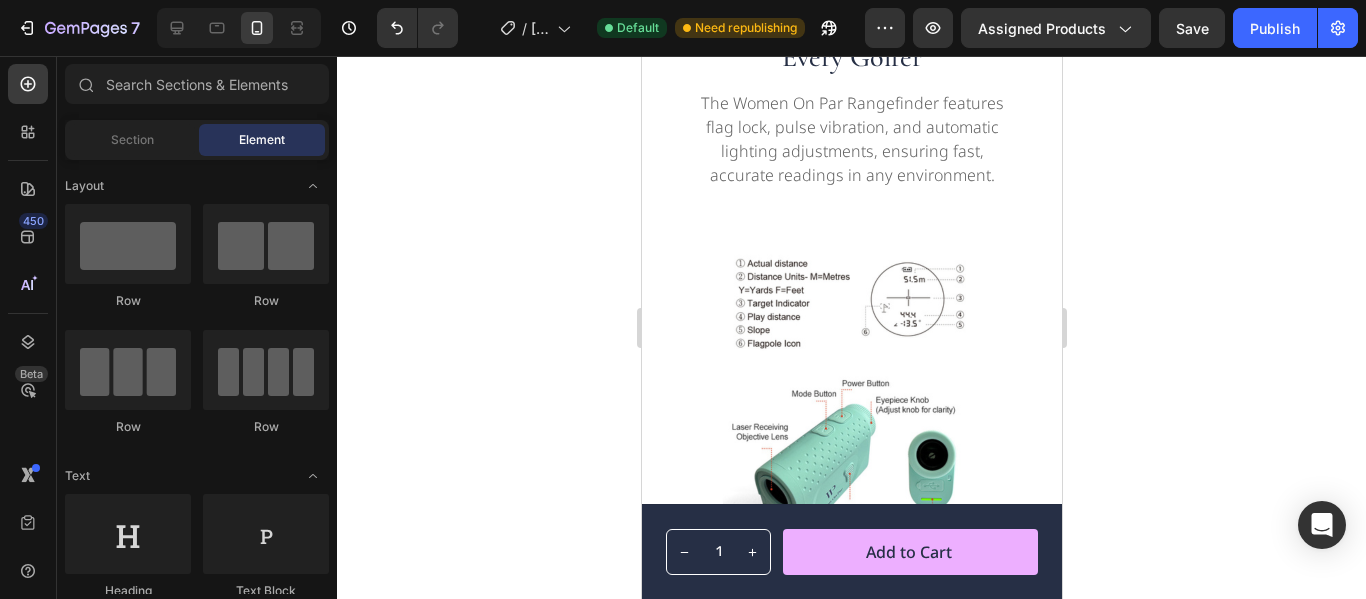 scroll, scrollTop: 3972, scrollLeft: 0, axis: vertical 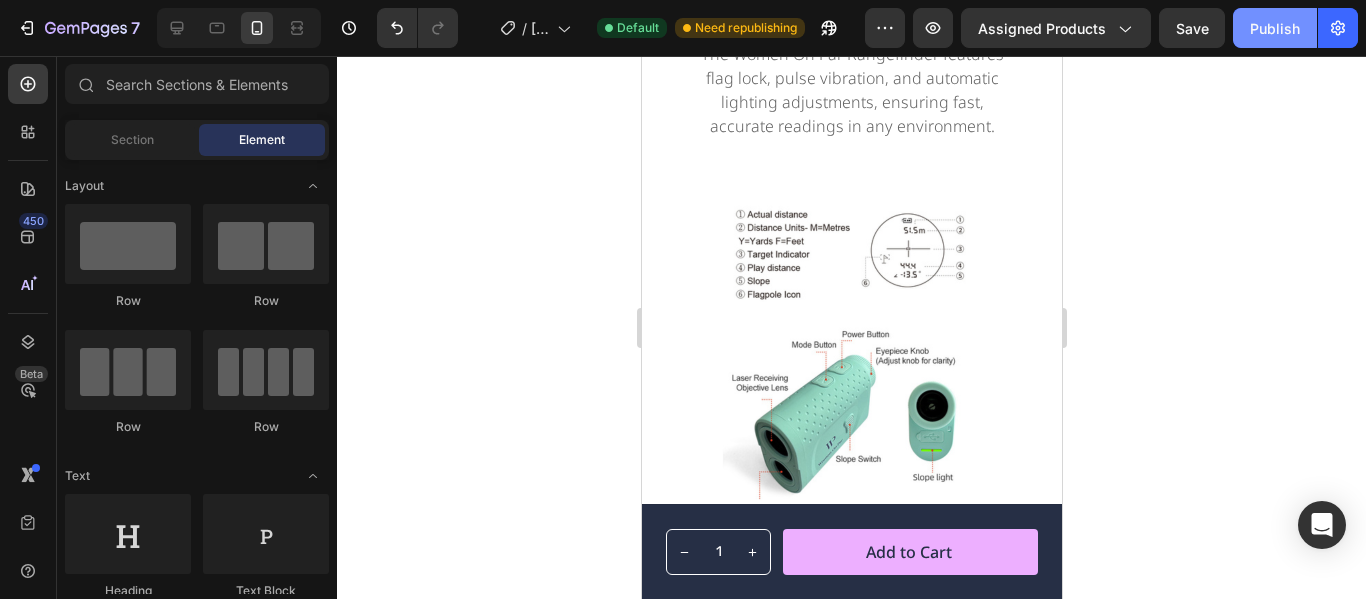 click on "Publish" at bounding box center (1275, 28) 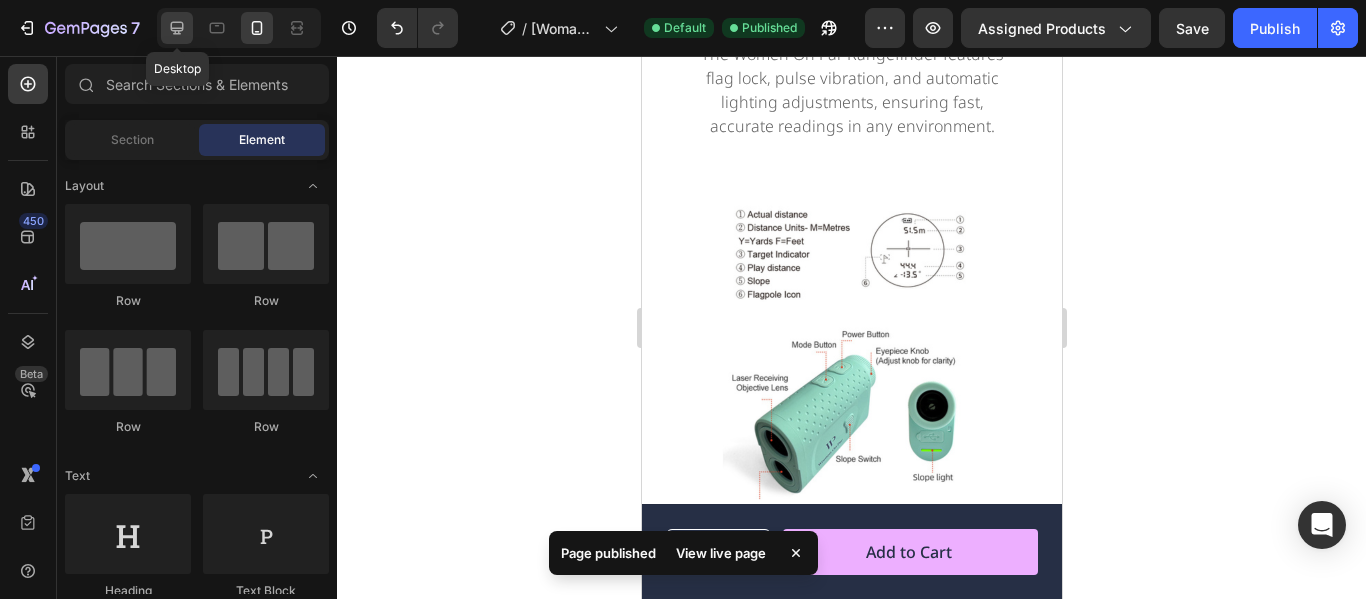 click 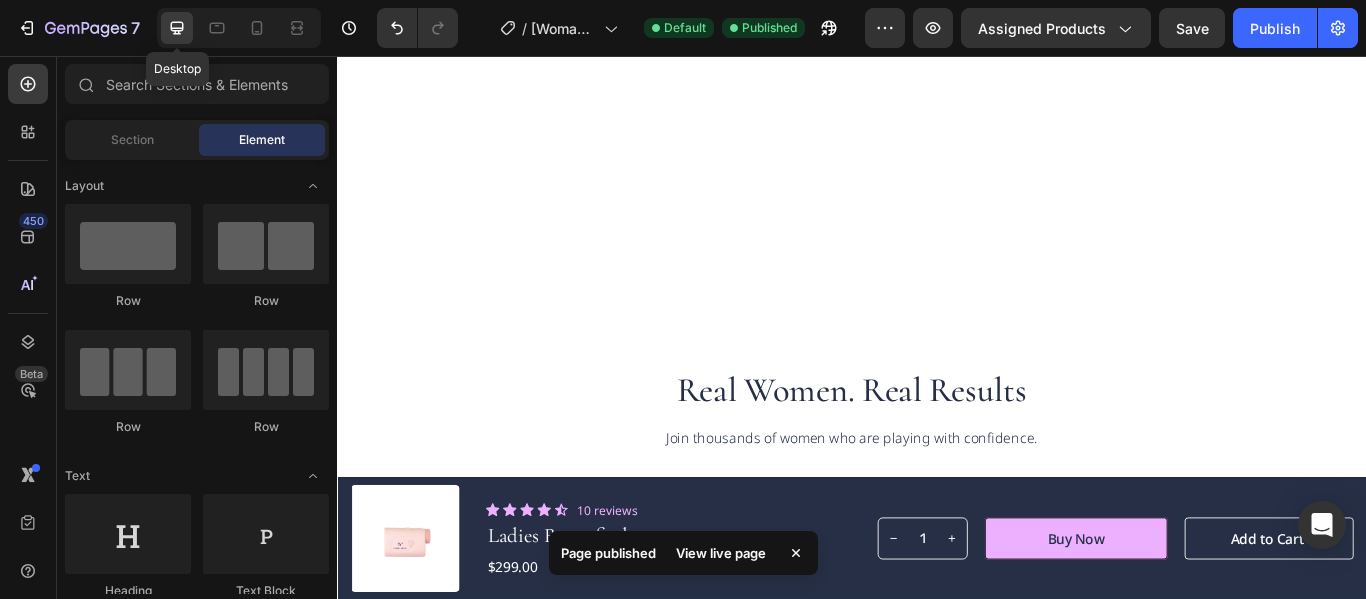 scroll, scrollTop: 4741, scrollLeft: 0, axis: vertical 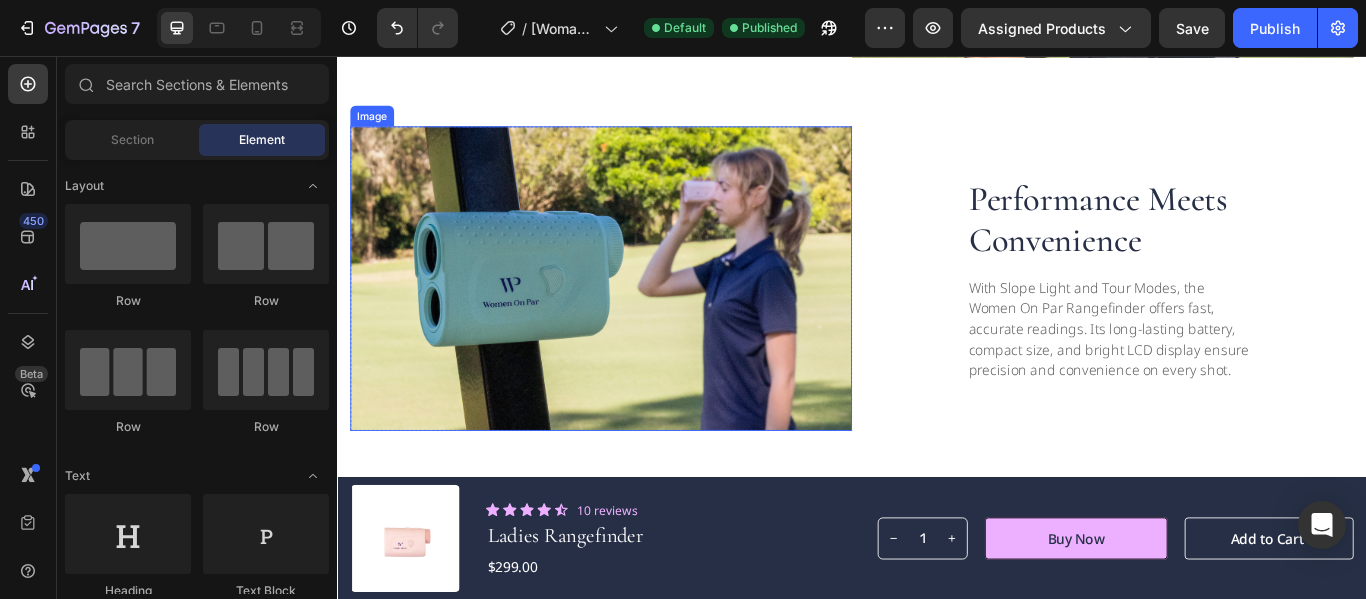 click at bounding box center [644, 315] 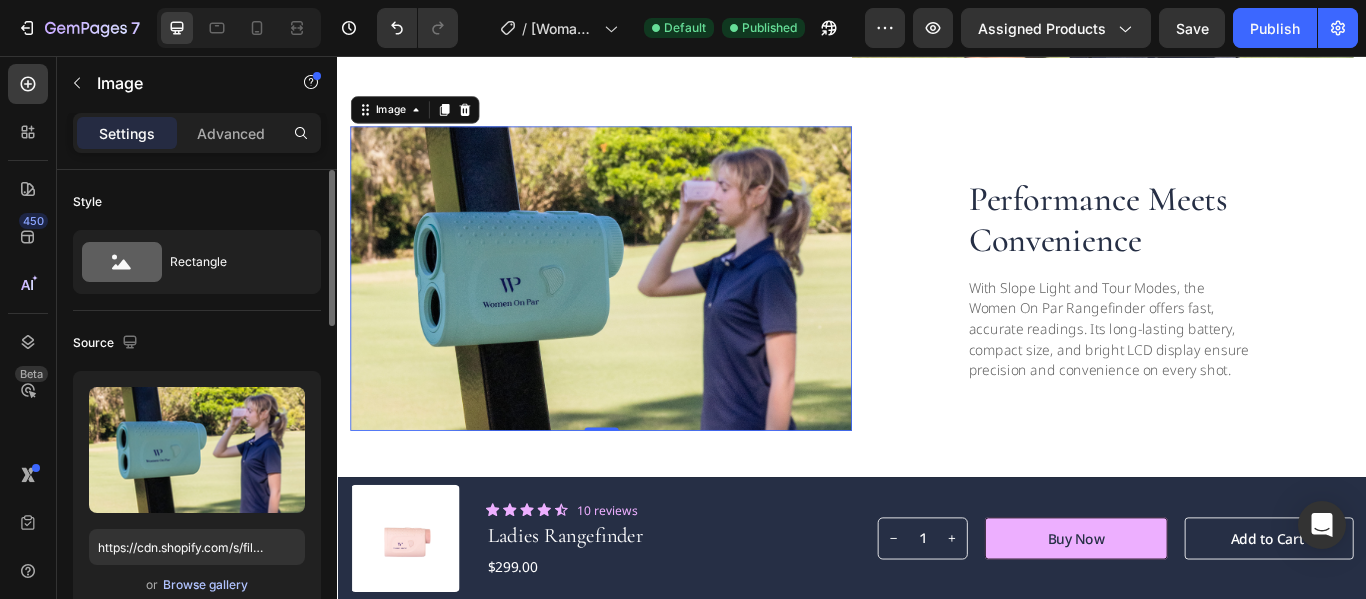 click on "Browse gallery" at bounding box center [205, 585] 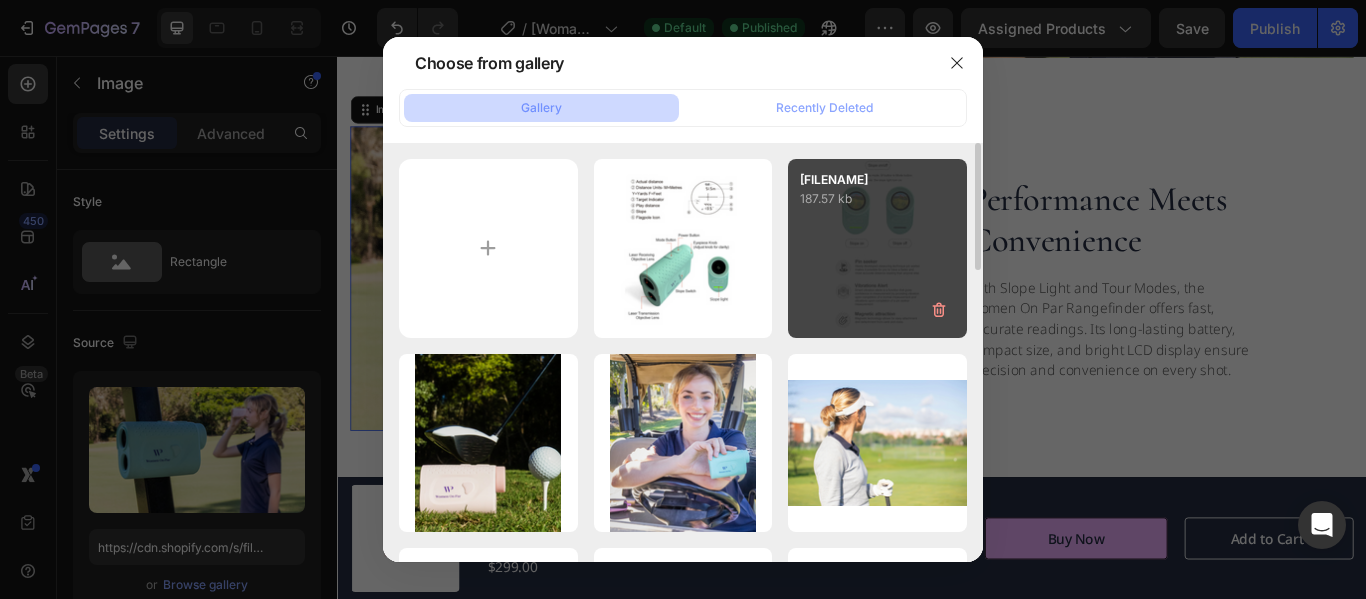 click on "定制产品详情_07.jpg 187.57 kb" at bounding box center [877, 248] 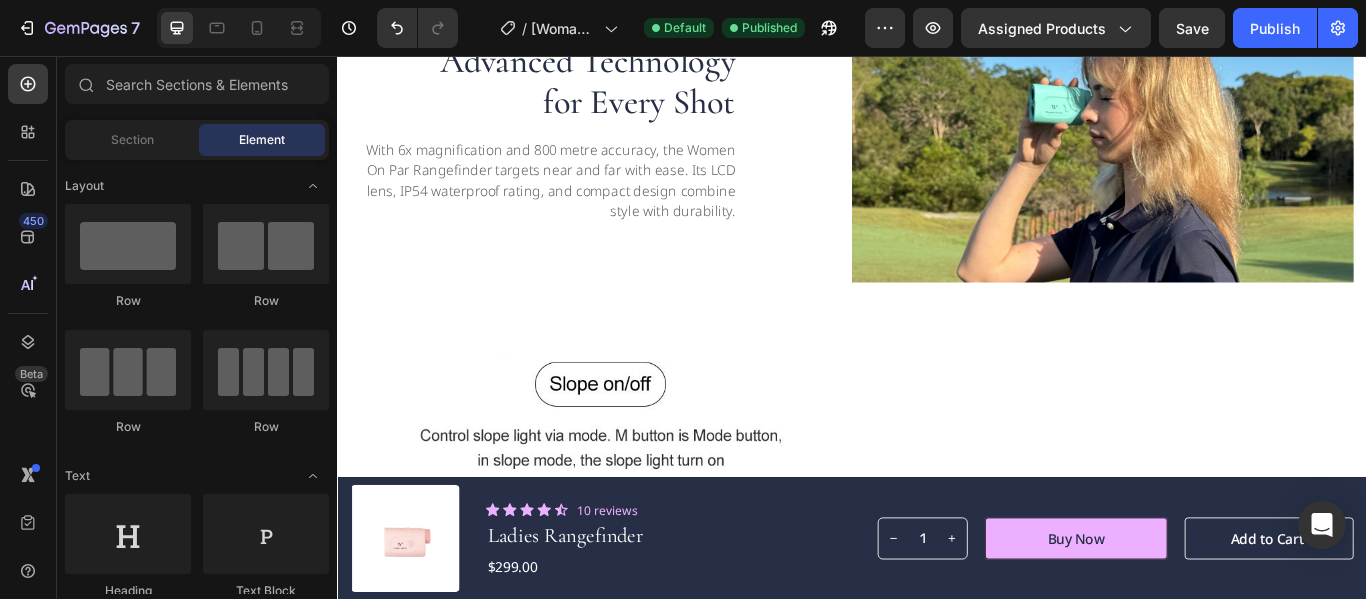 scroll, scrollTop: 1657, scrollLeft: 0, axis: vertical 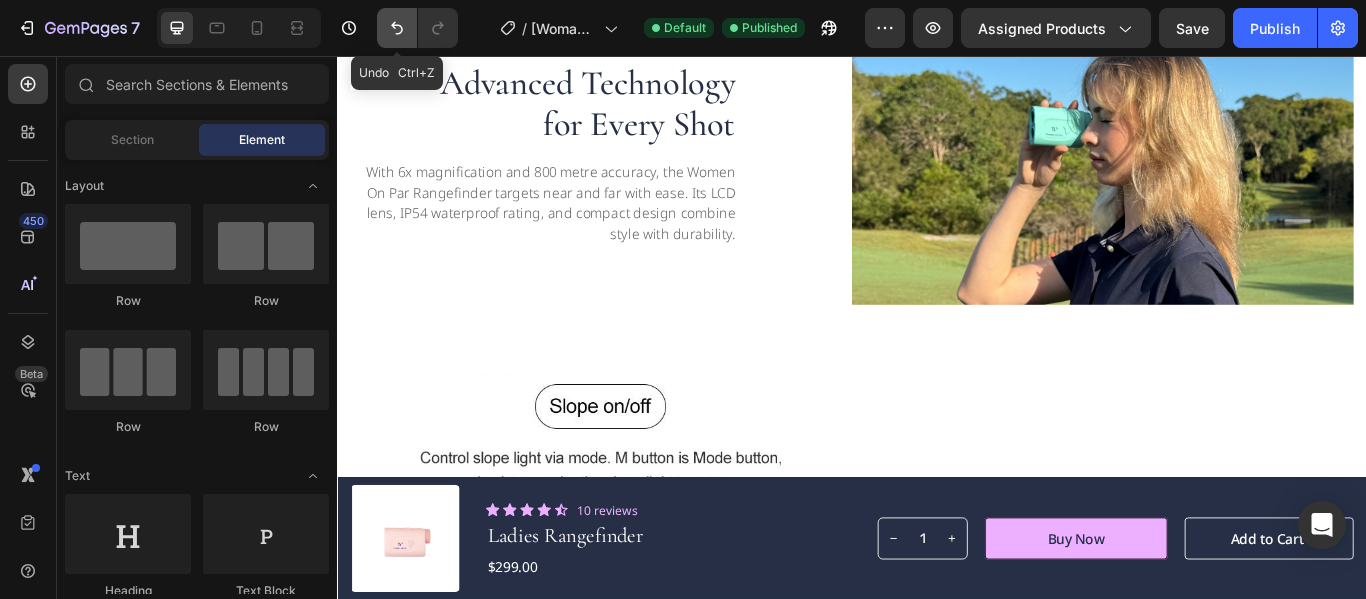 click 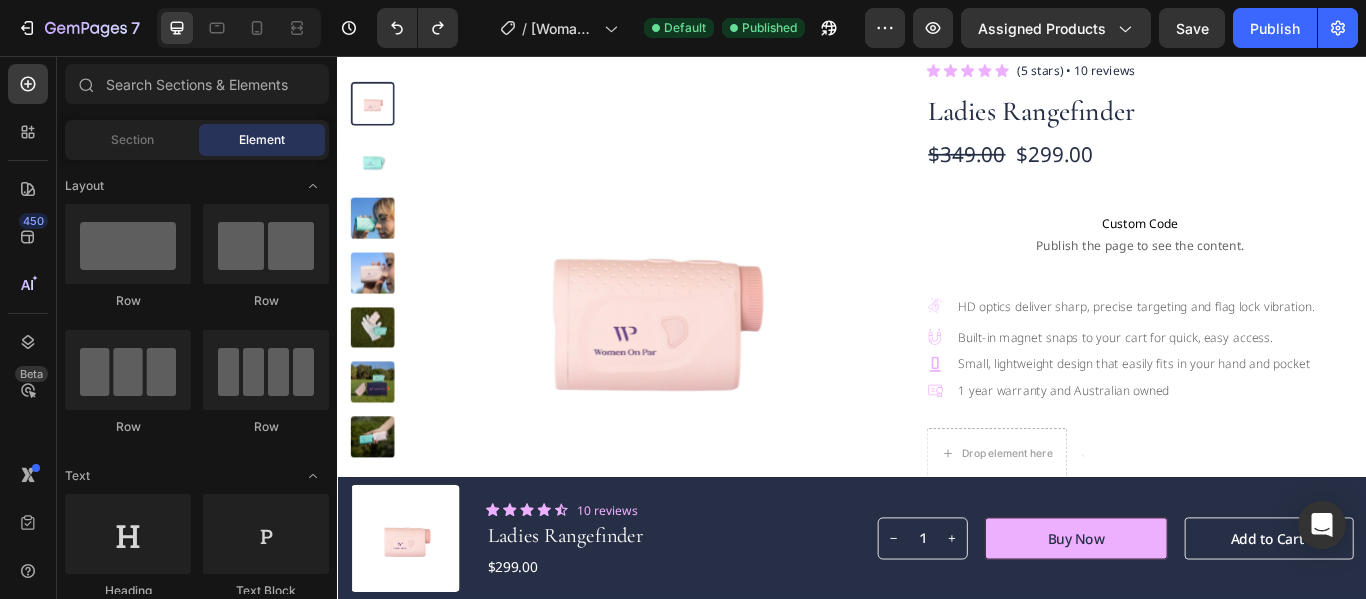 scroll, scrollTop: 0, scrollLeft: 0, axis: both 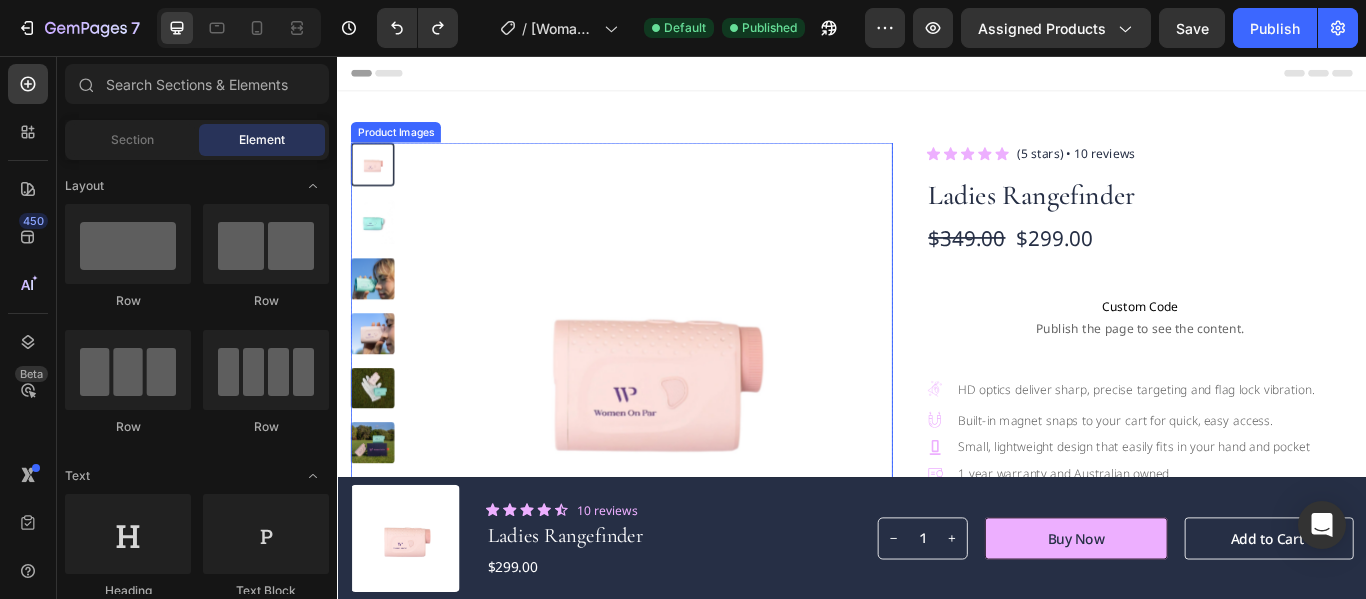 click at bounding box center (701, 421) 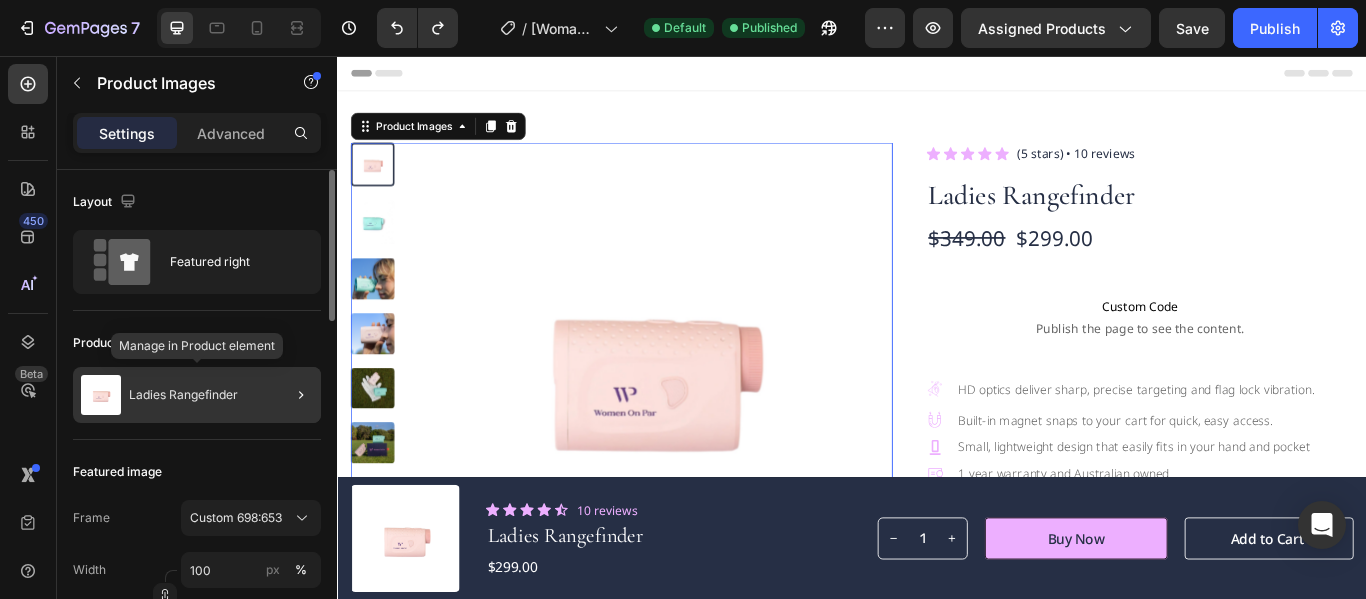 click at bounding box center [101, 395] 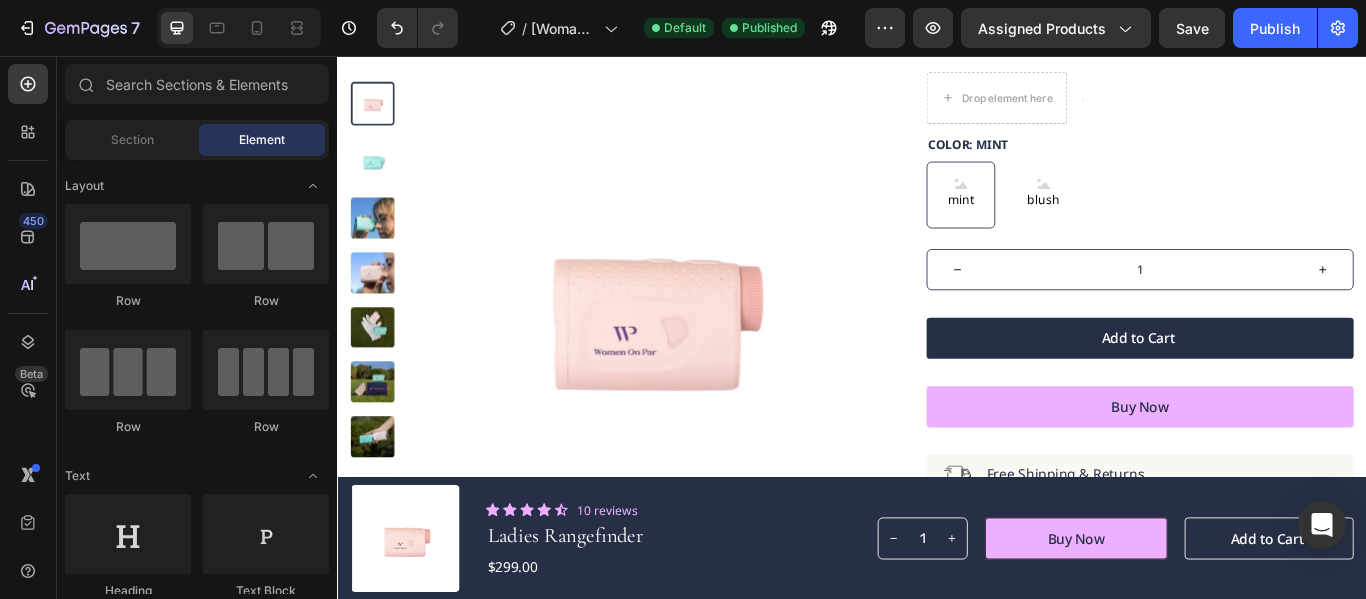 scroll, scrollTop: 0, scrollLeft: 0, axis: both 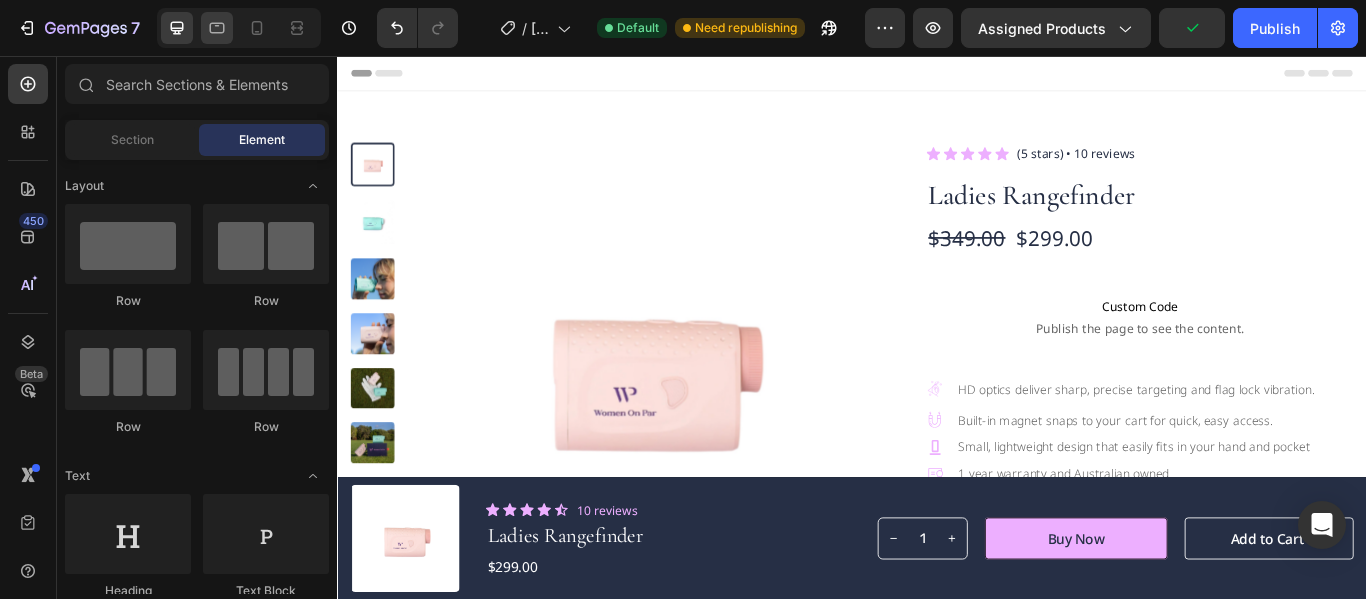 drag, startPoint x: 209, startPoint y: 44, endPoint x: 220, endPoint y: 34, distance: 14.866069 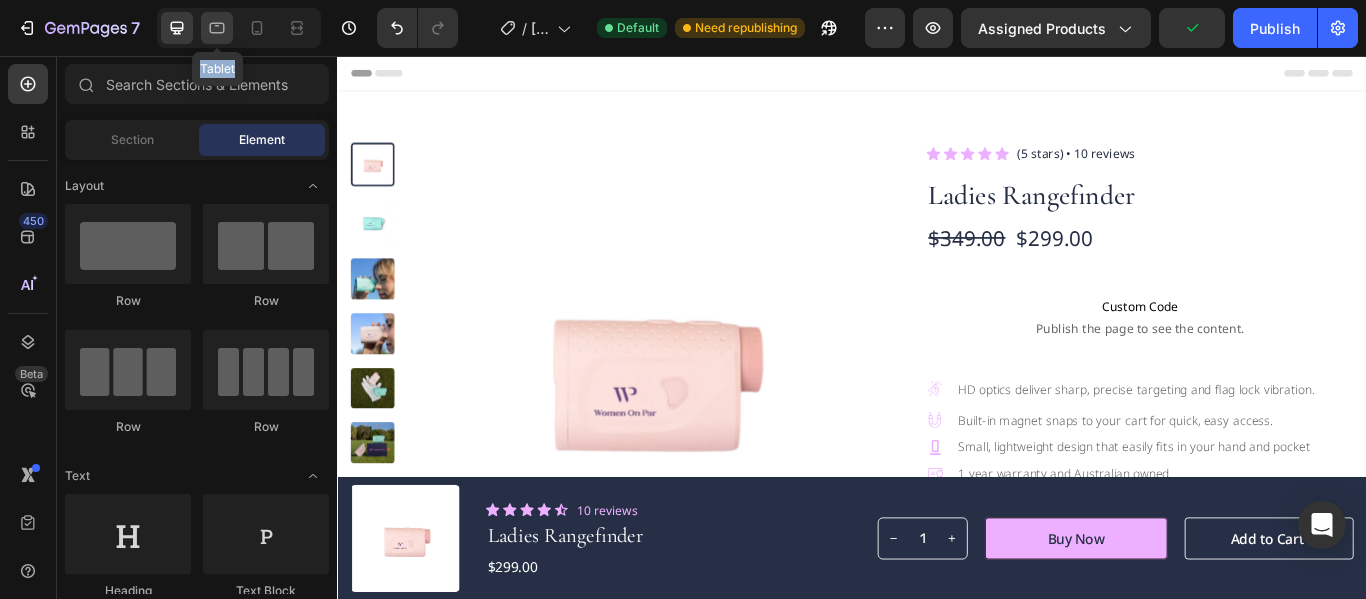 click 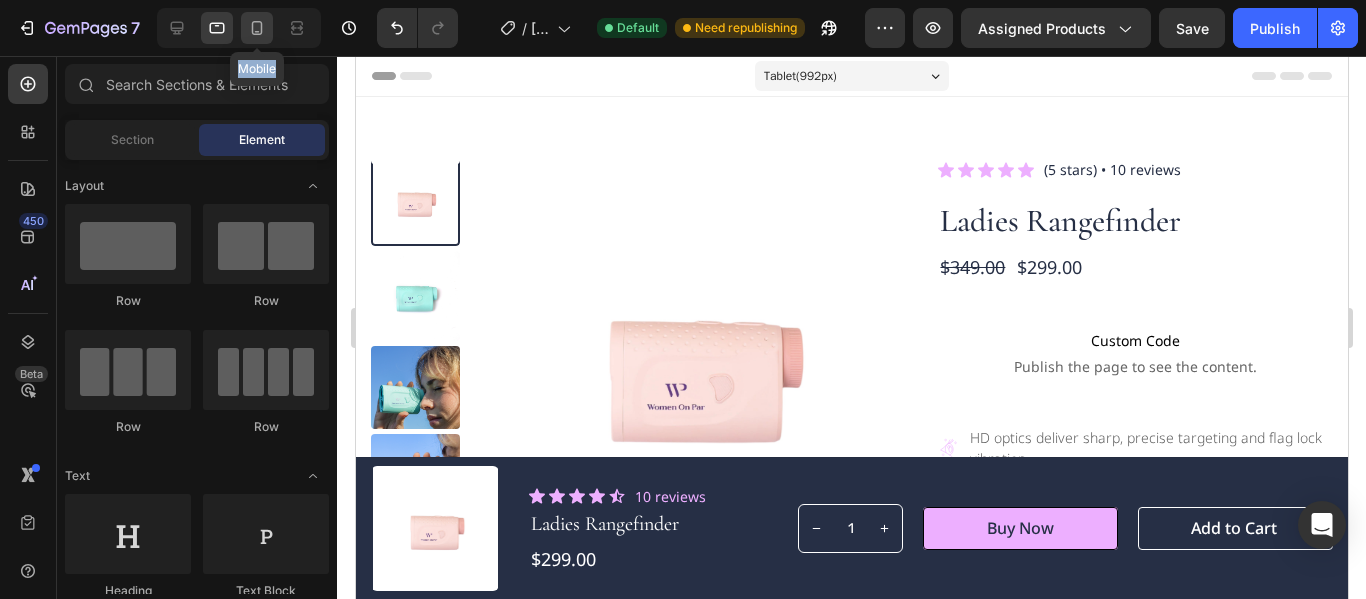 click 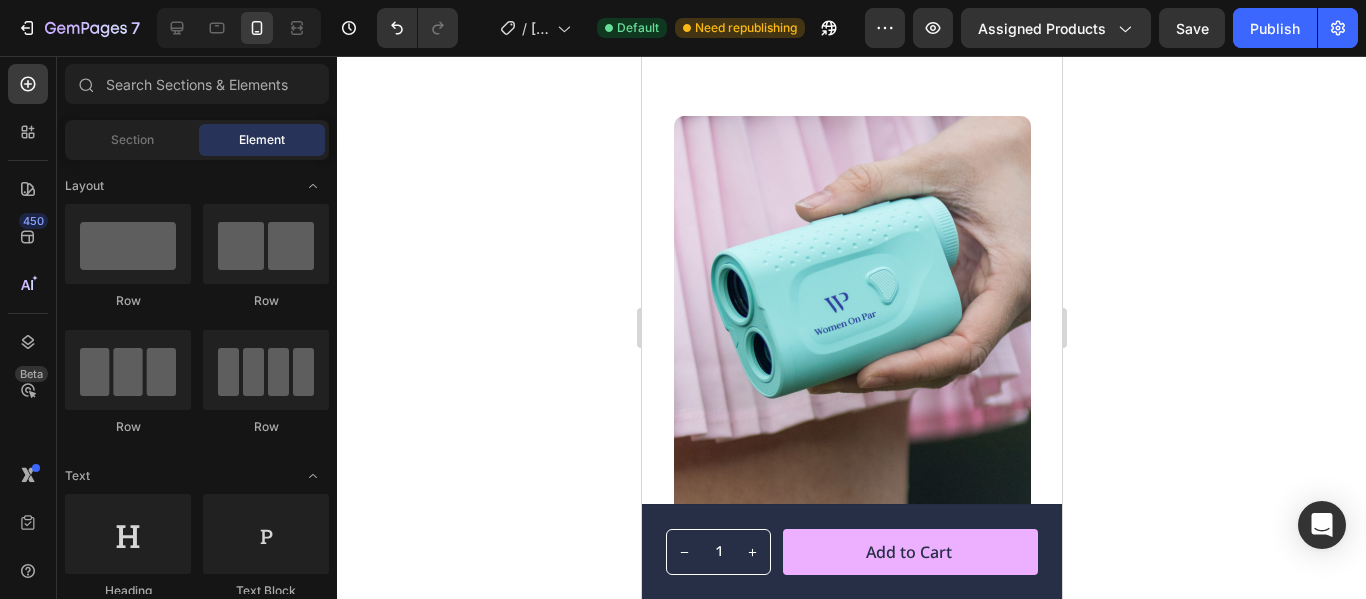 scroll, scrollTop: 4428, scrollLeft: 0, axis: vertical 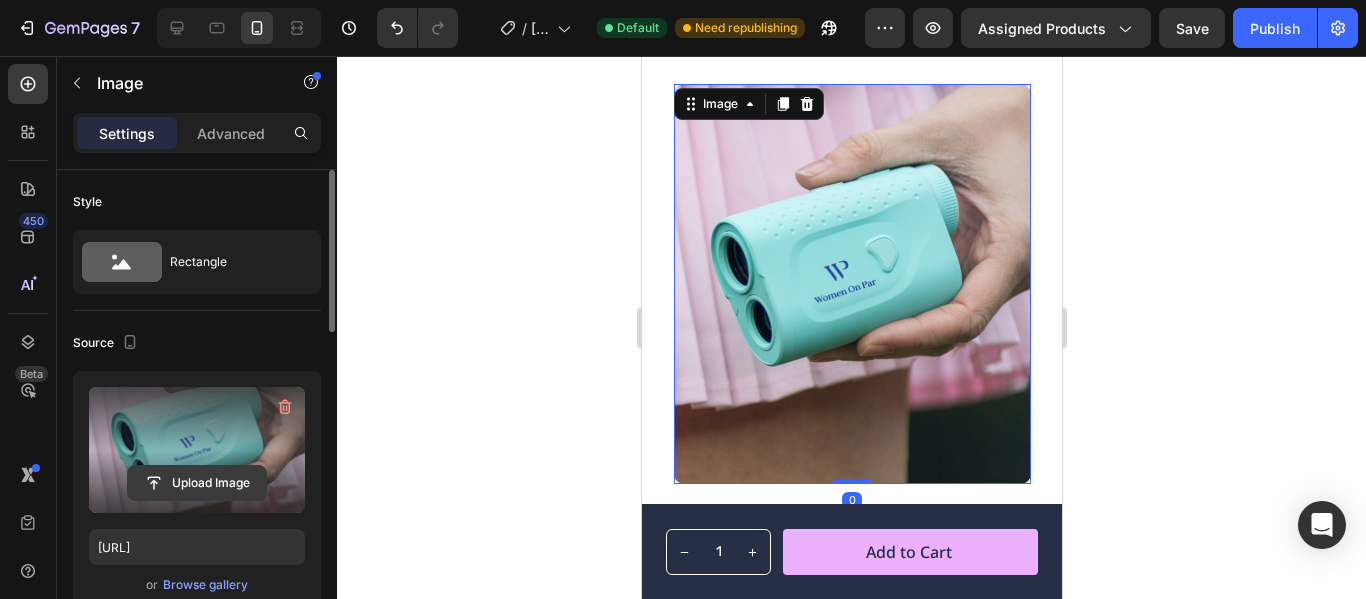 click 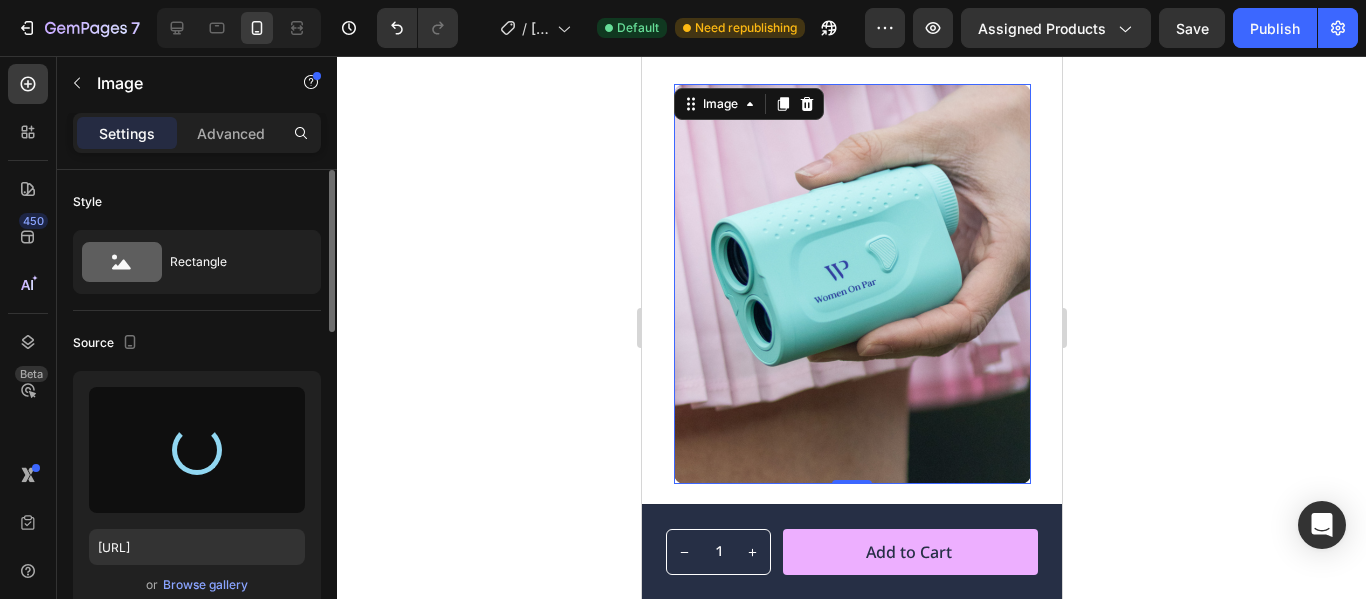 type on "[URL]" 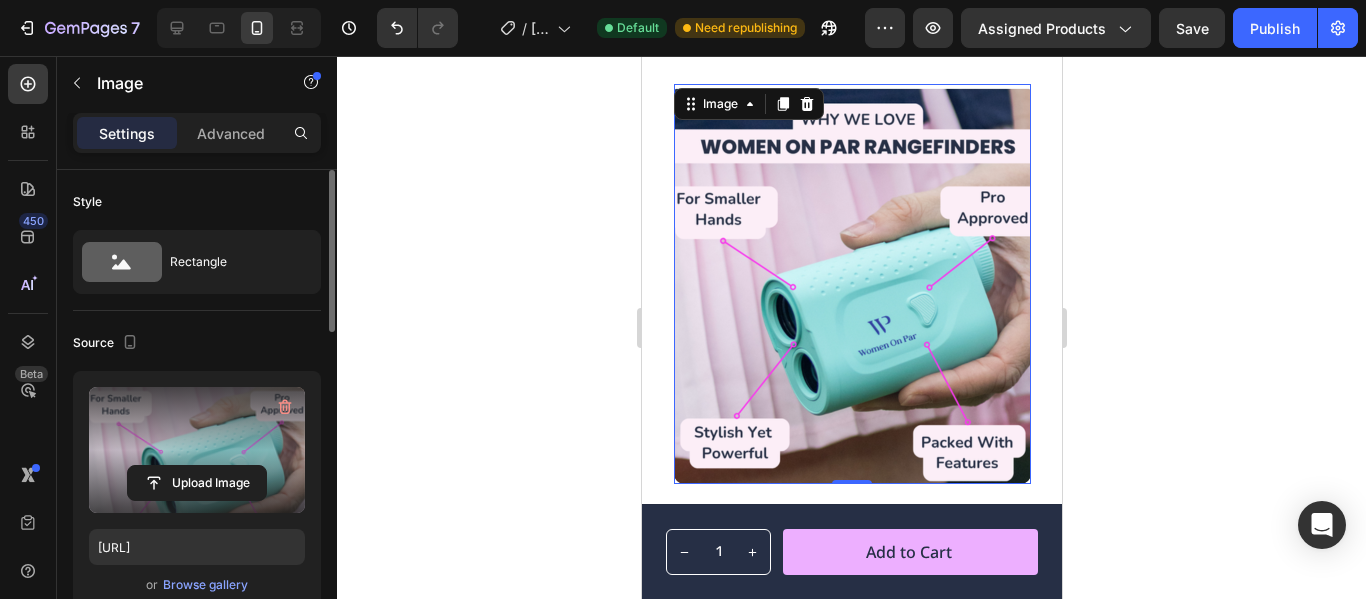 click 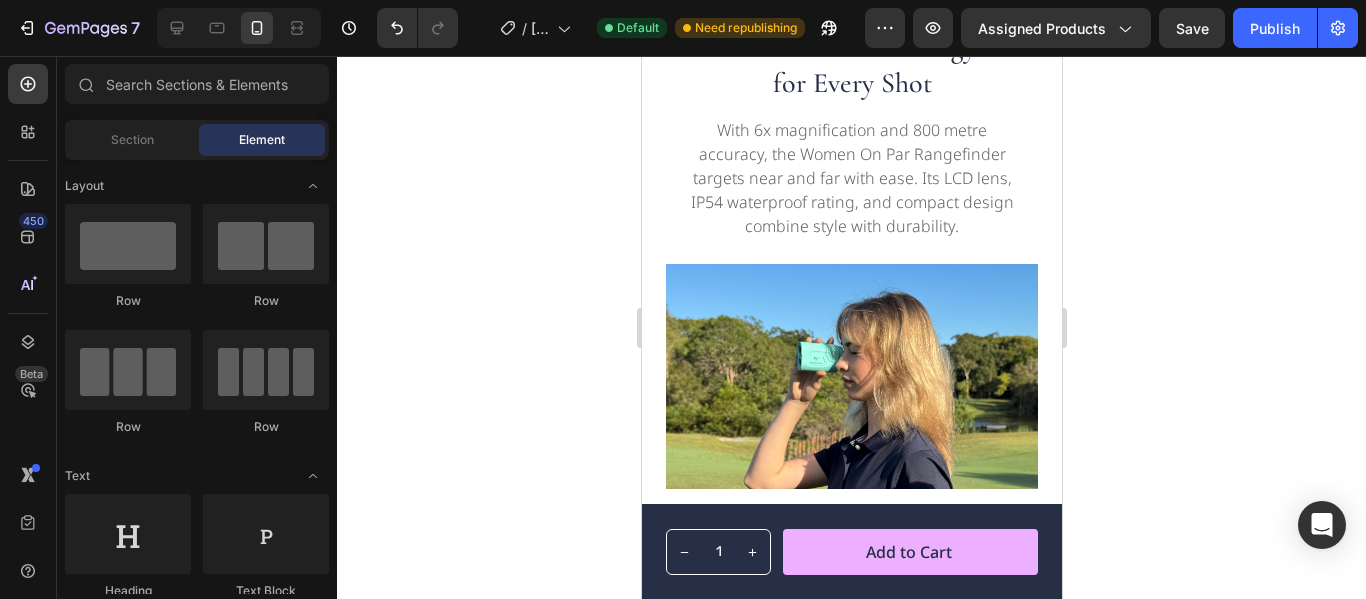 scroll, scrollTop: 2310, scrollLeft: 0, axis: vertical 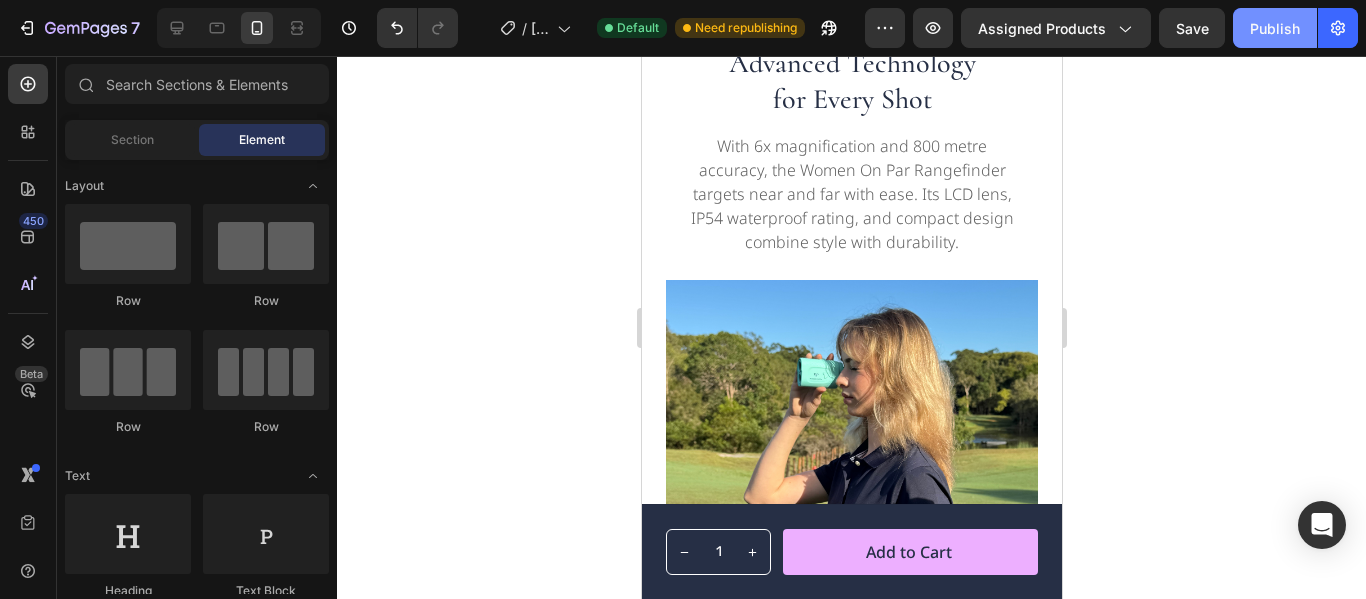 click on "Publish" at bounding box center (1275, 28) 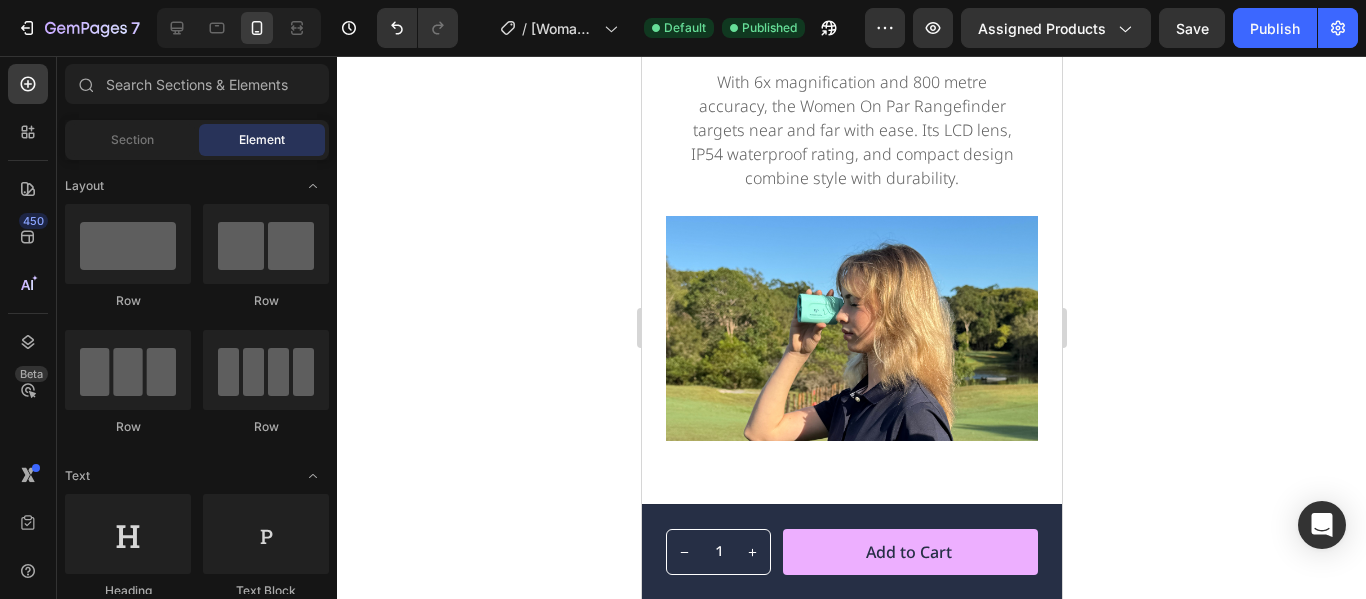 scroll, scrollTop: 2358, scrollLeft: 0, axis: vertical 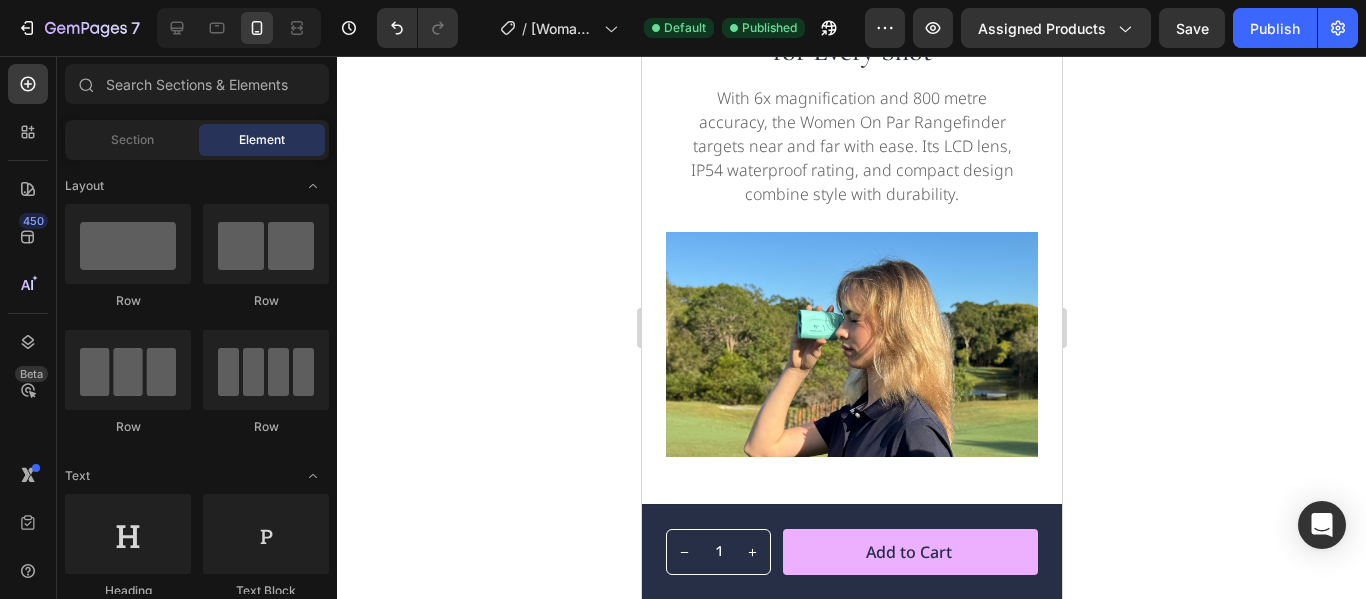 drag, startPoint x: 1055, startPoint y: 244, endPoint x: 1704, endPoint y: 303, distance: 651.6763 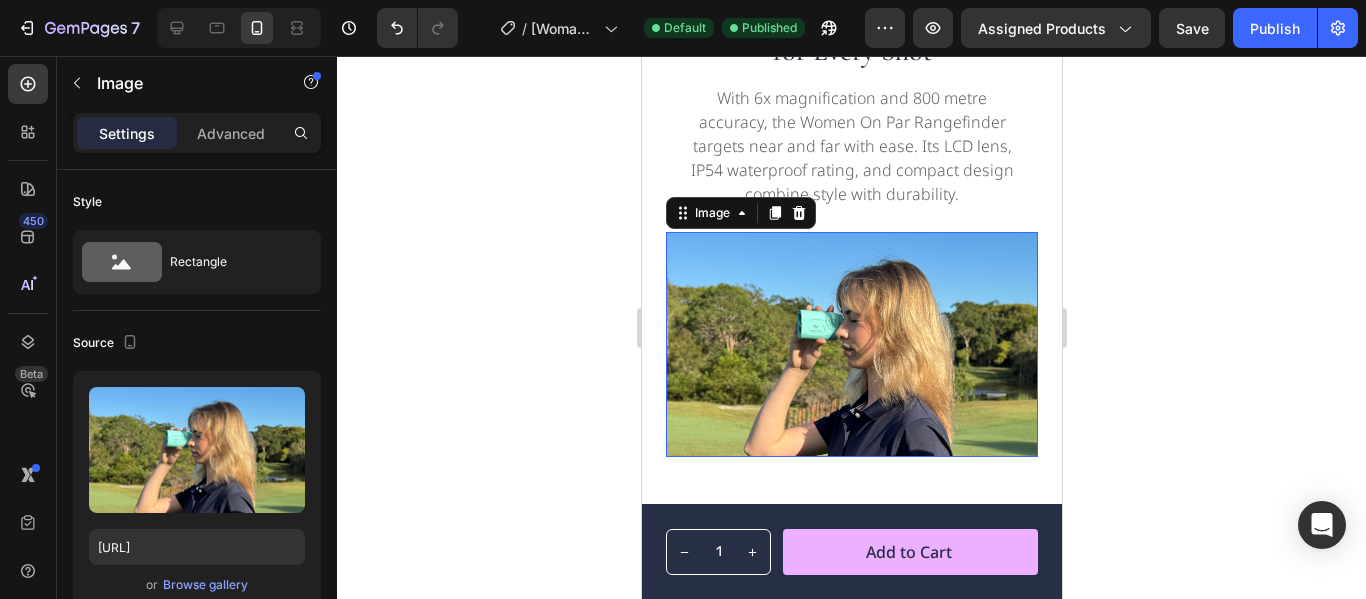 click at bounding box center [851, 344] 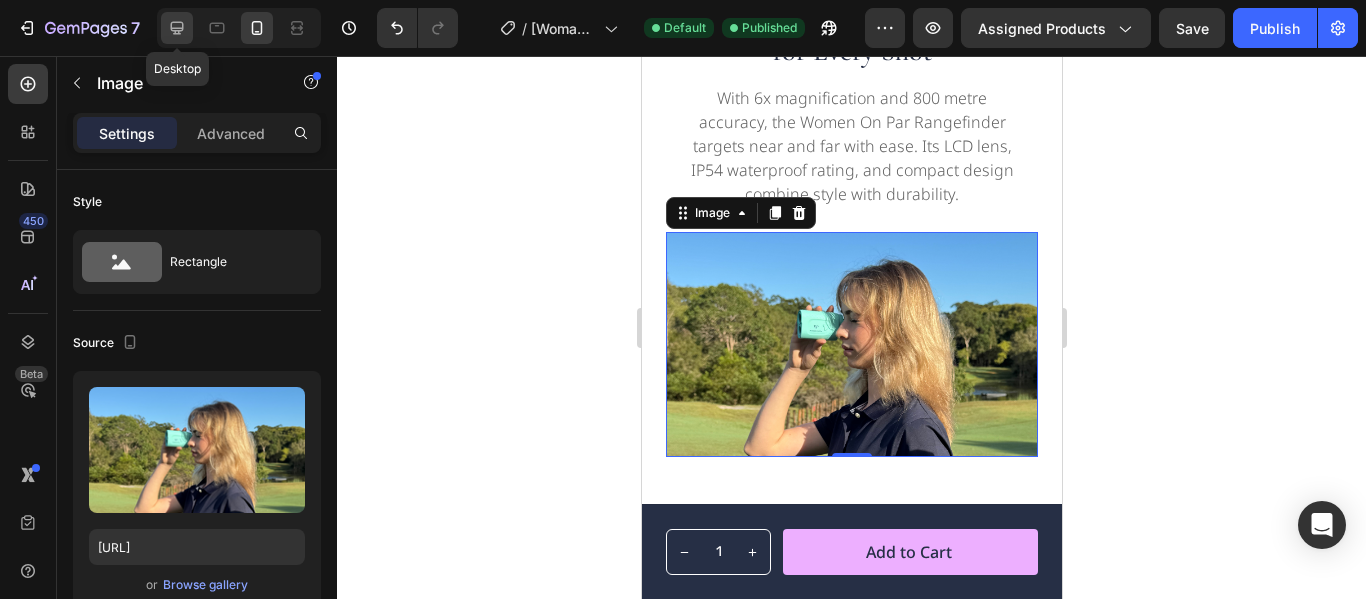 click 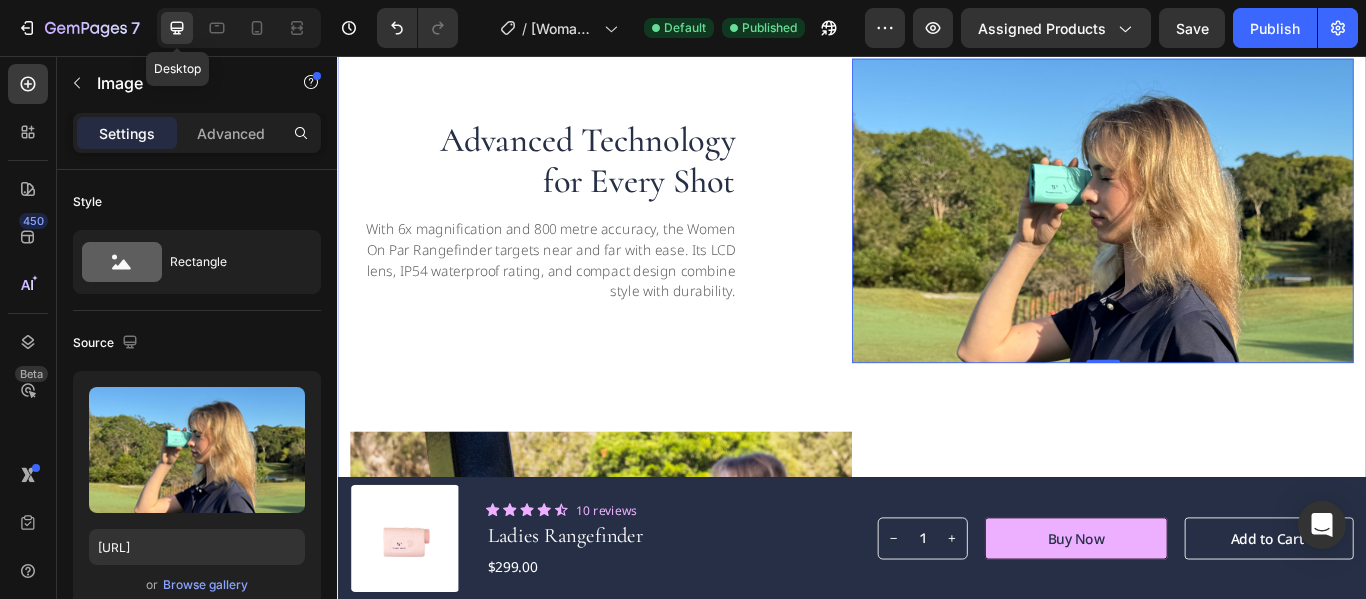 scroll, scrollTop: 2291, scrollLeft: 0, axis: vertical 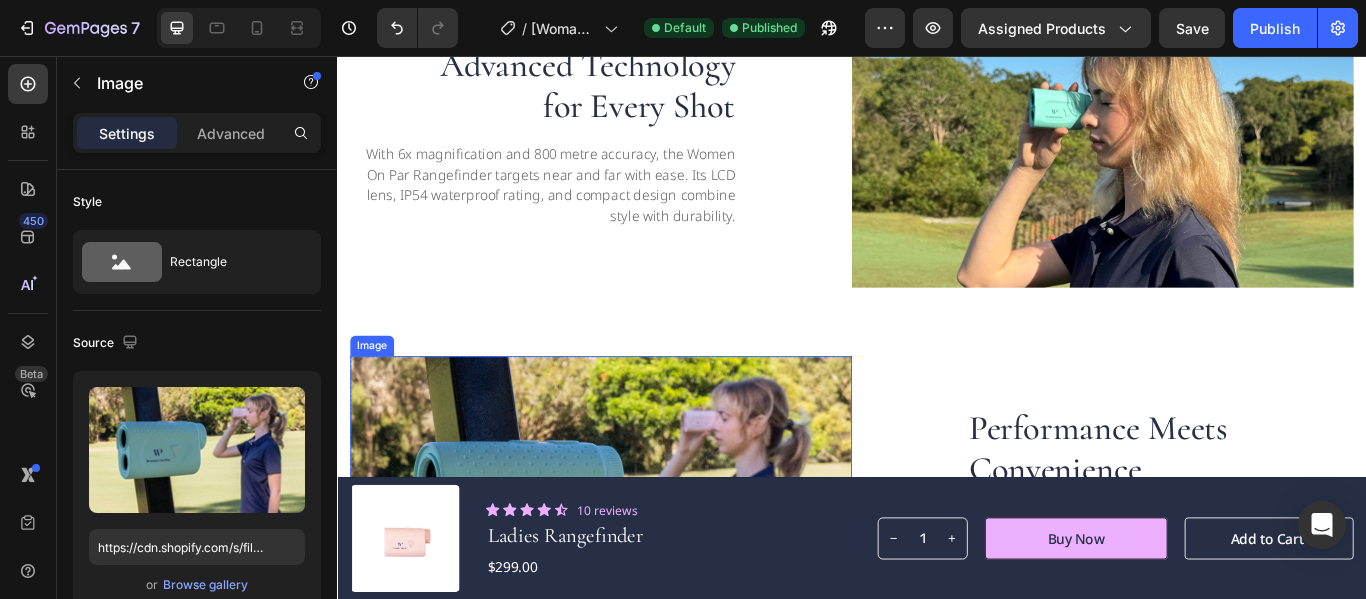 click at bounding box center (644, 583) 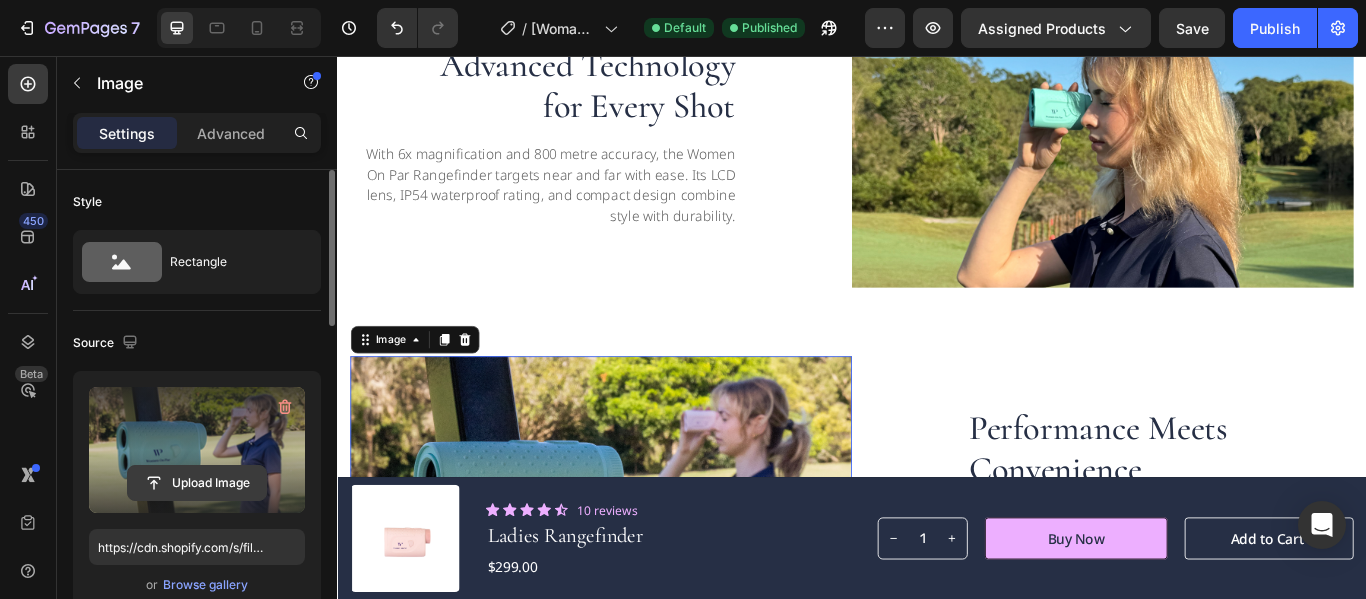 click 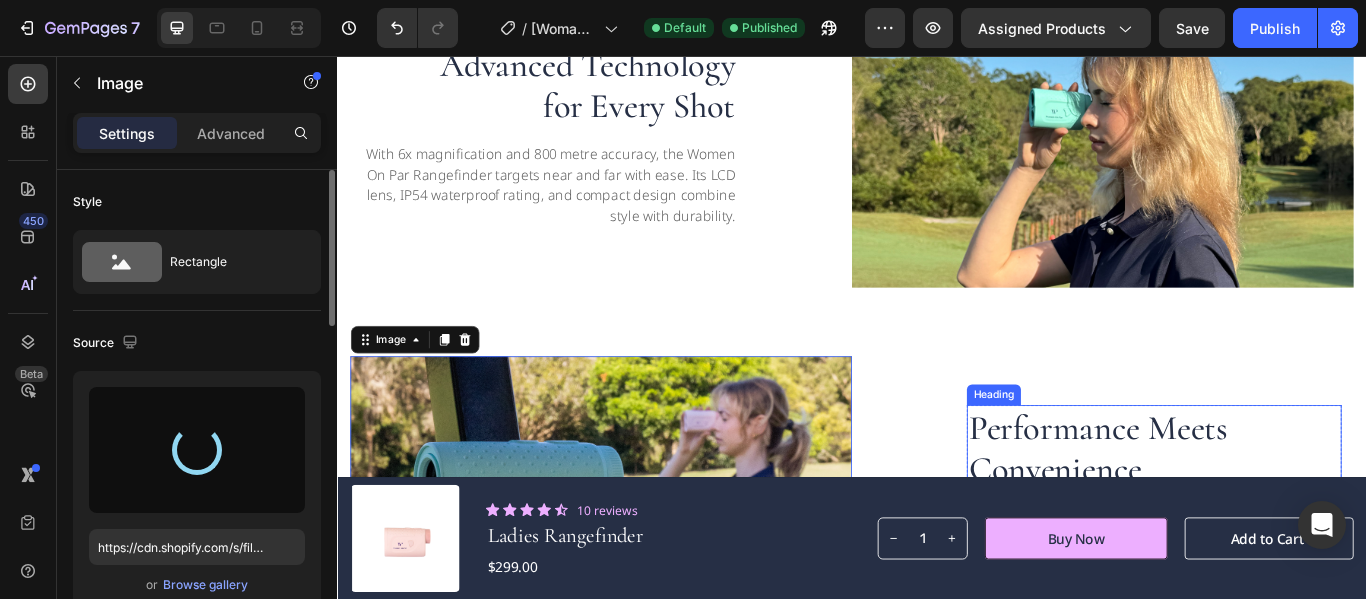 type on "[URL]" 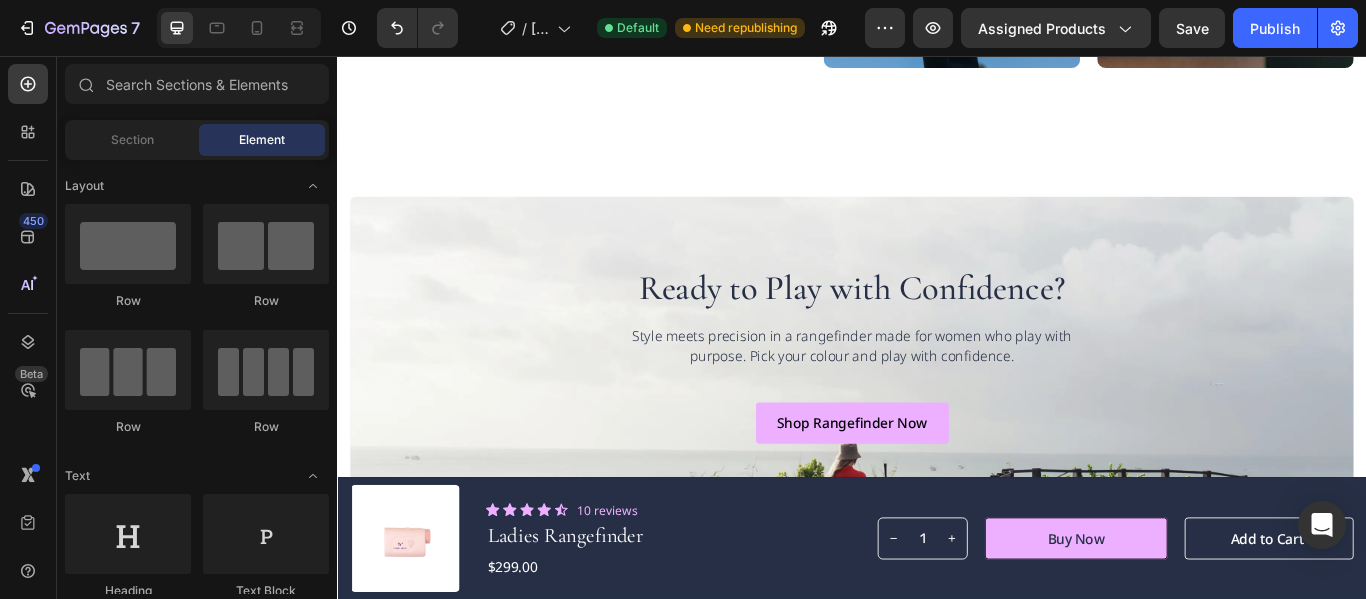 scroll, scrollTop: 2836, scrollLeft: 0, axis: vertical 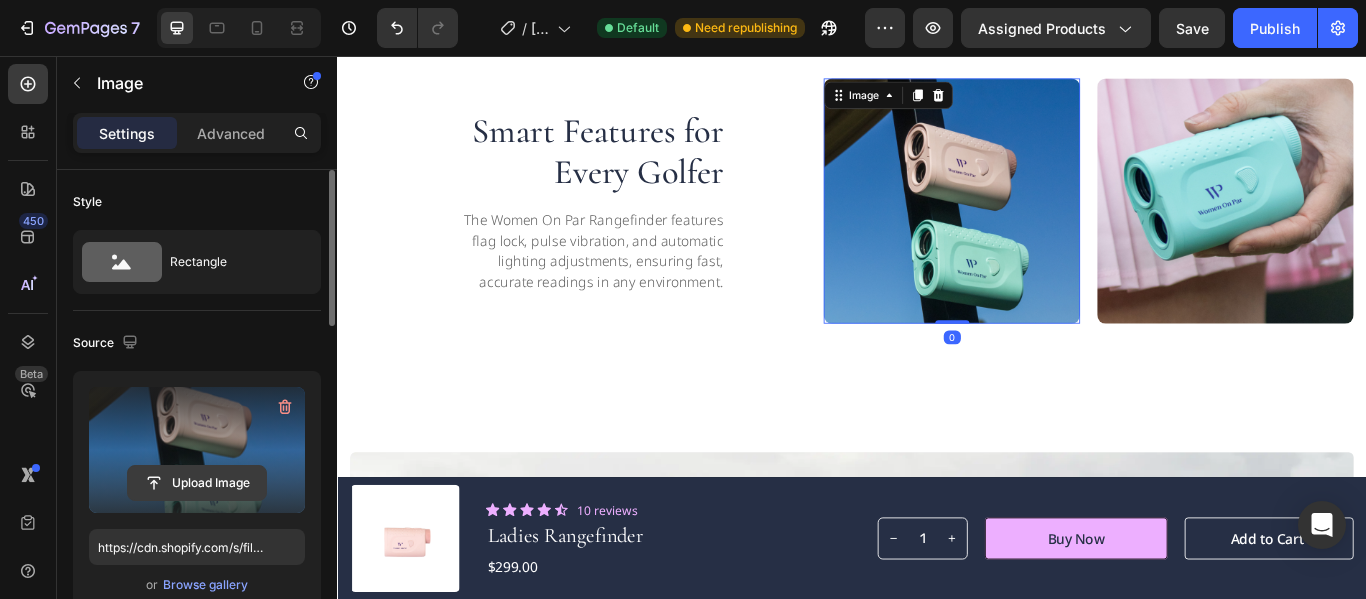 click 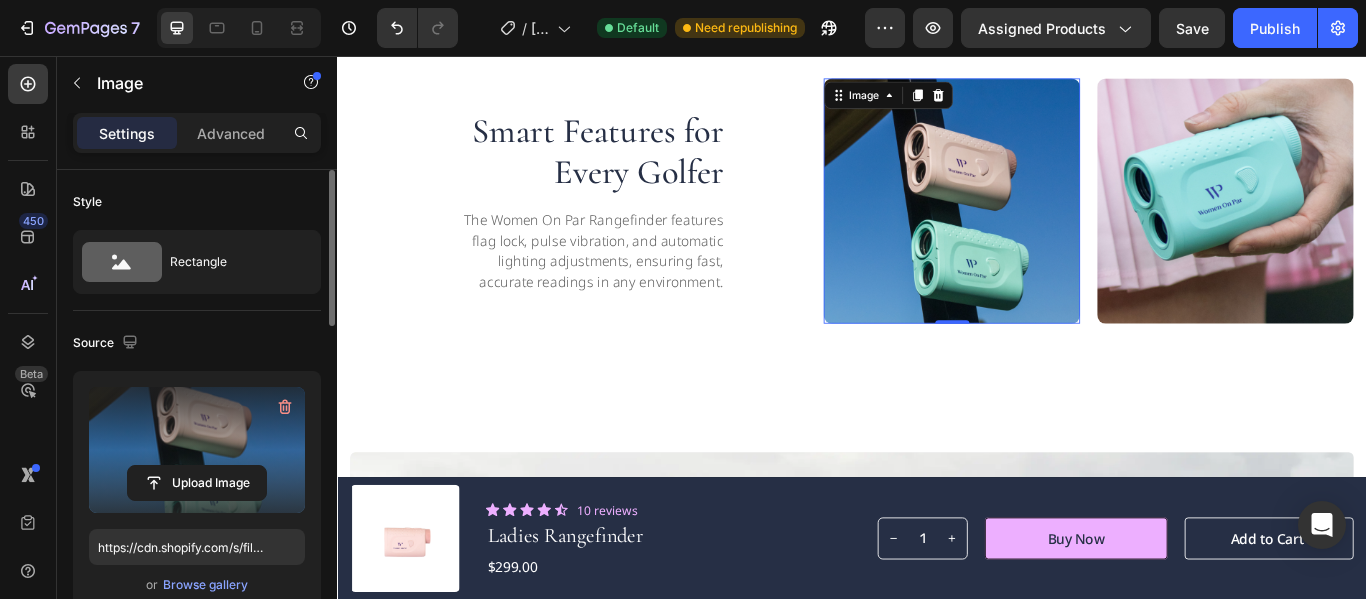click at bounding box center [197, 450] 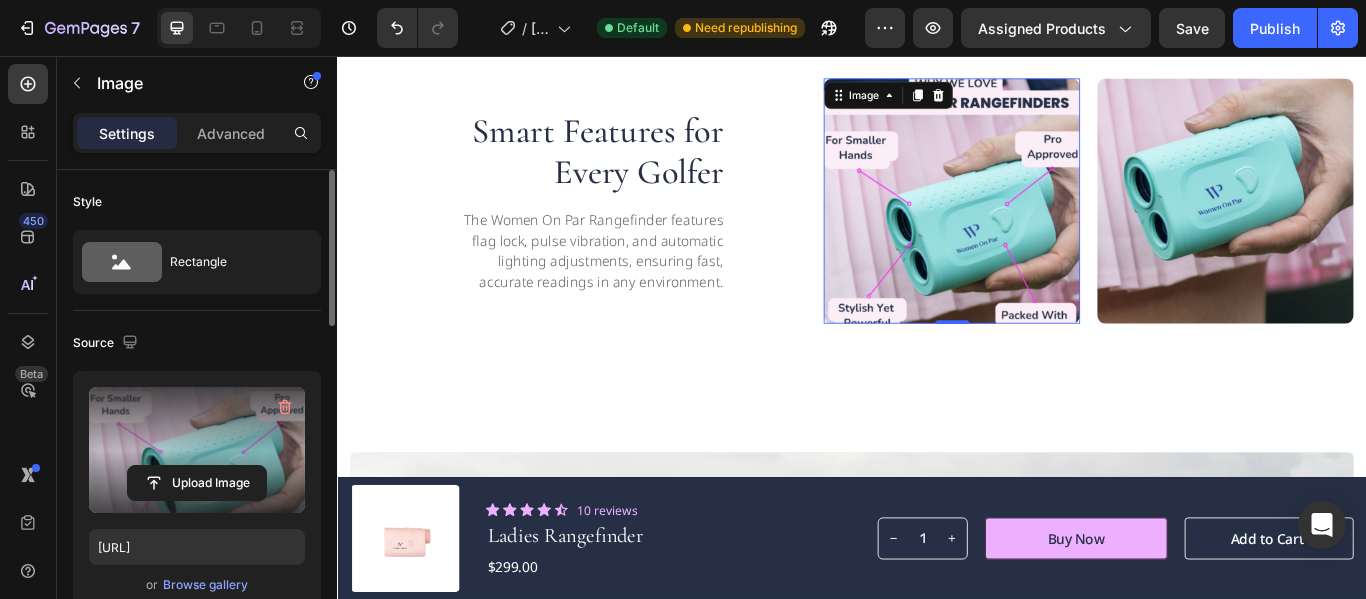 click at bounding box center (1053, 225) 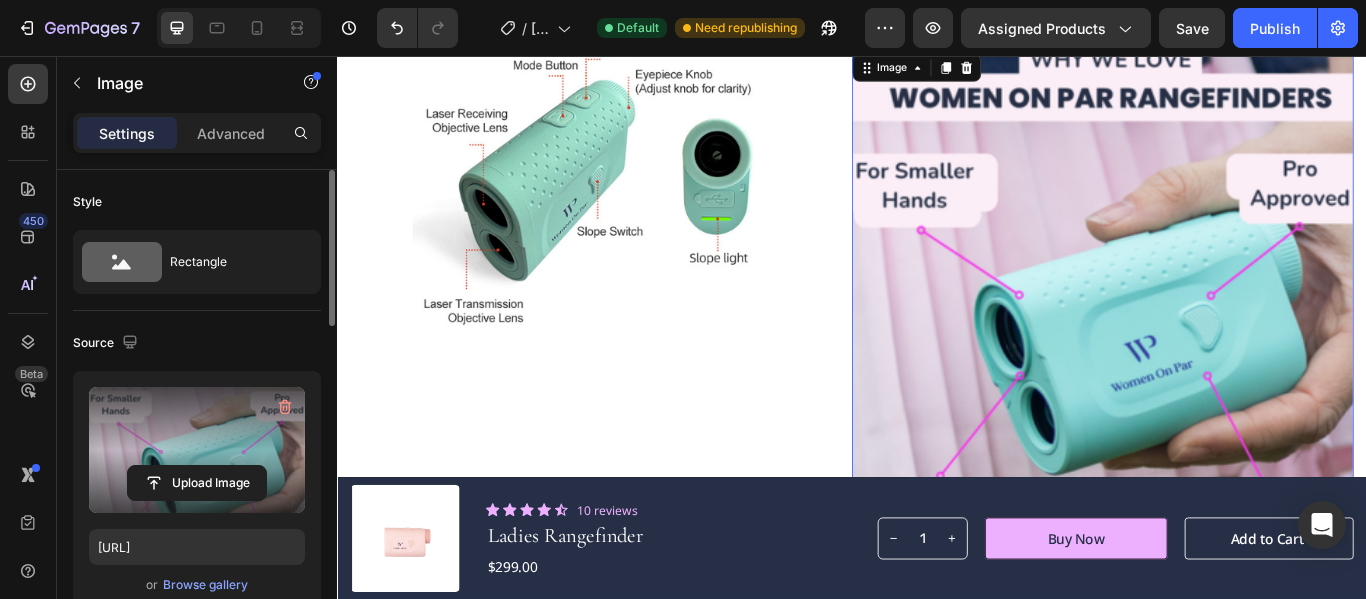 scroll, scrollTop: 2619, scrollLeft: 0, axis: vertical 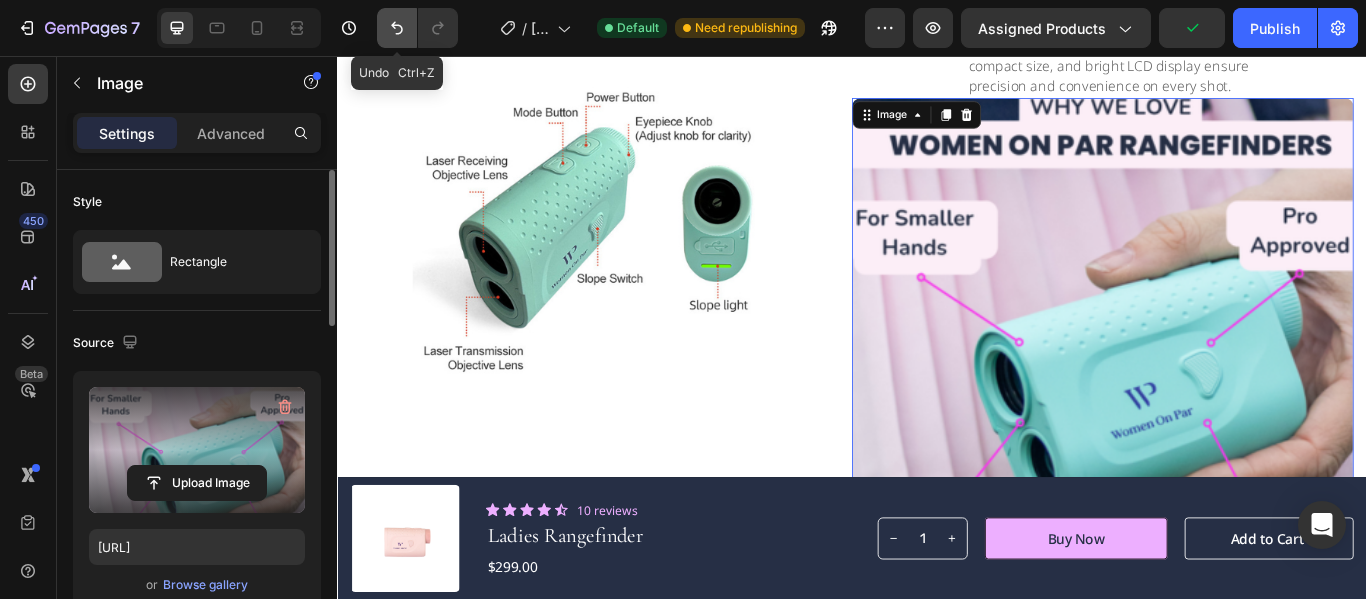click 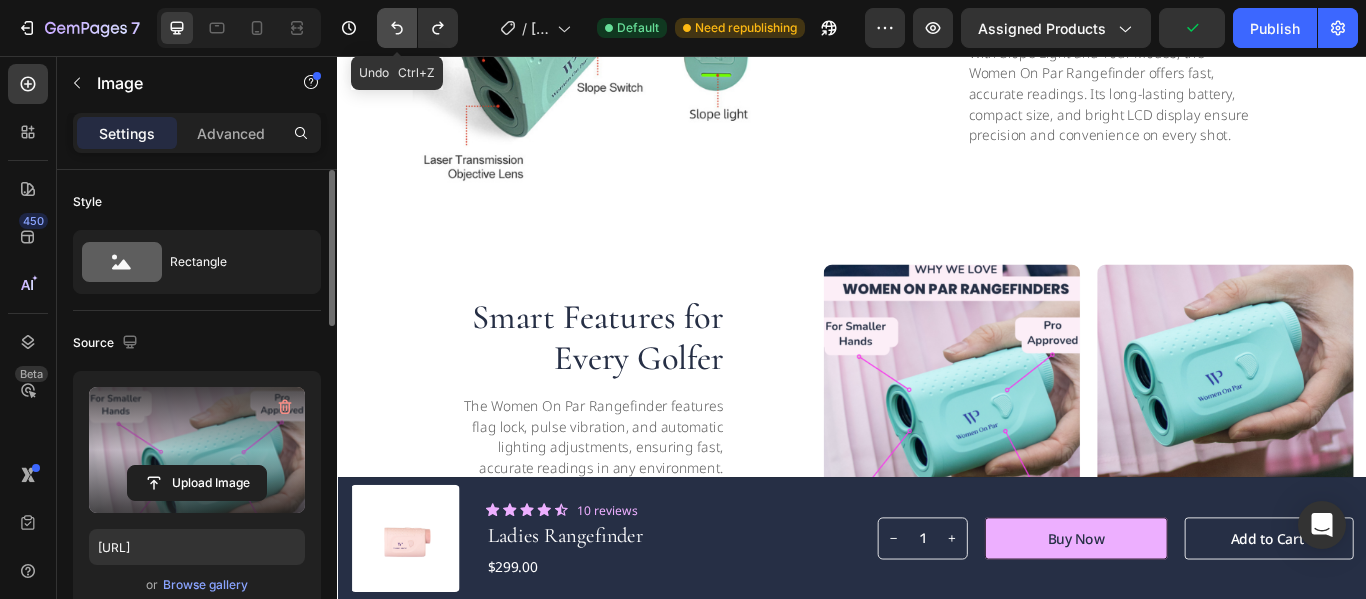 scroll, scrollTop: 2674, scrollLeft: 0, axis: vertical 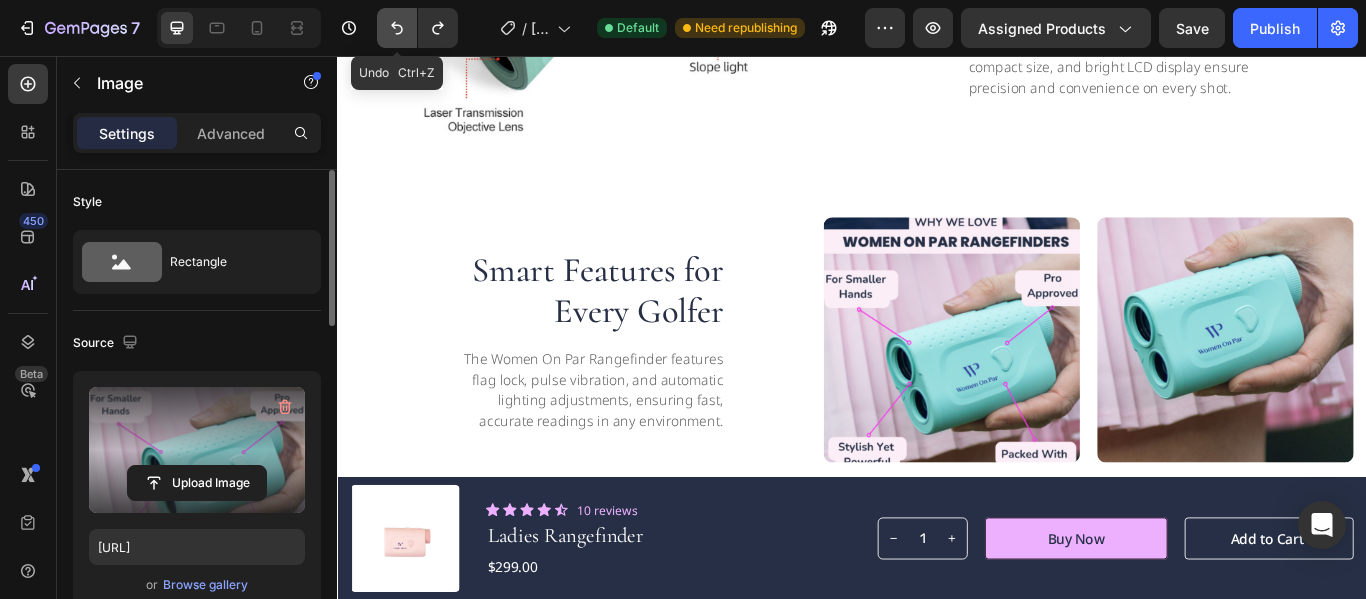 click 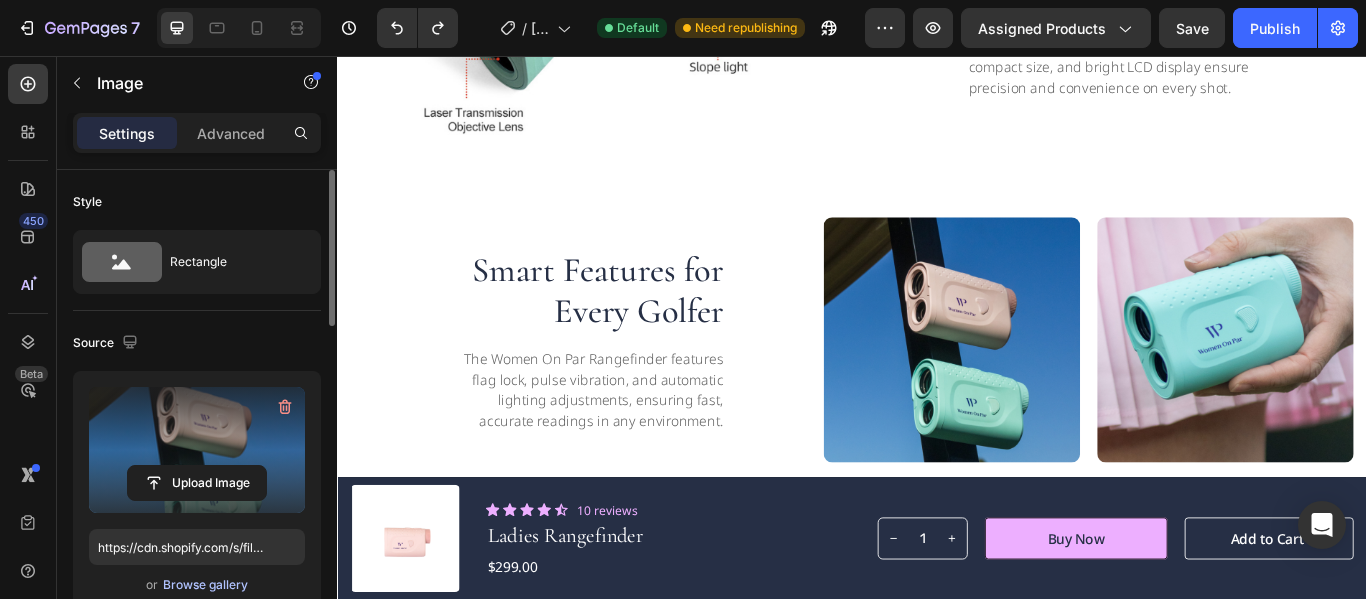 click on "Browse gallery" at bounding box center (205, 585) 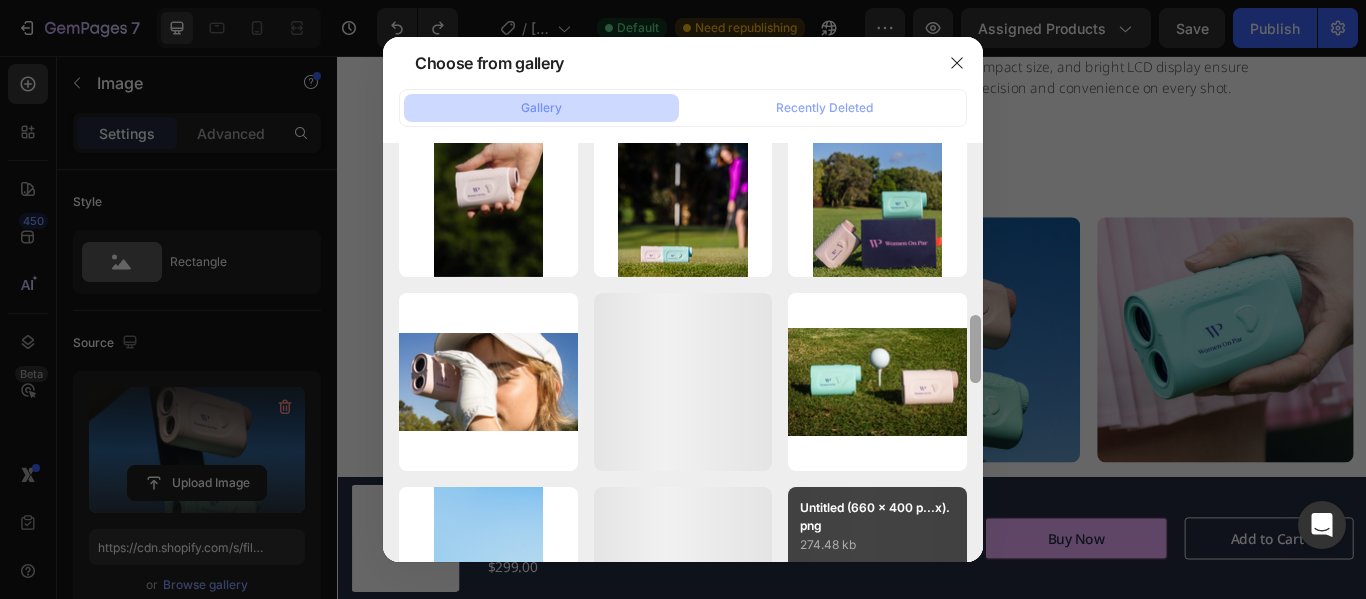 drag, startPoint x: 974, startPoint y: 205, endPoint x: 946, endPoint y: 532, distance: 328.1966 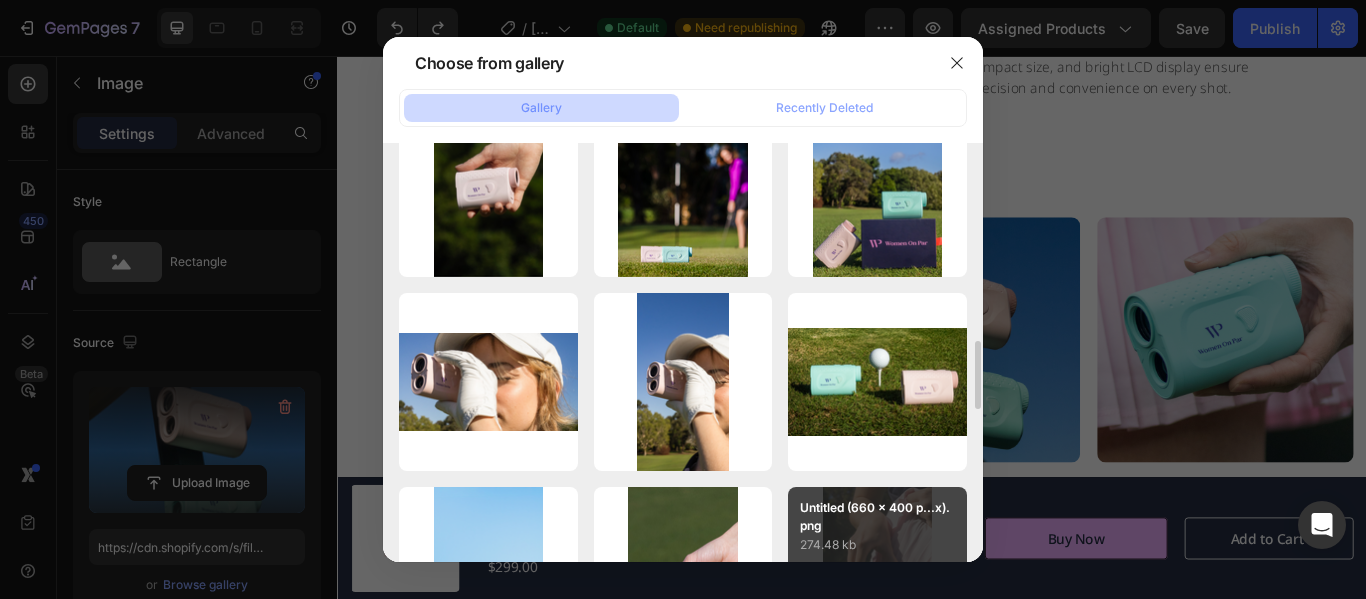 scroll, scrollTop: 1225, scrollLeft: 0, axis: vertical 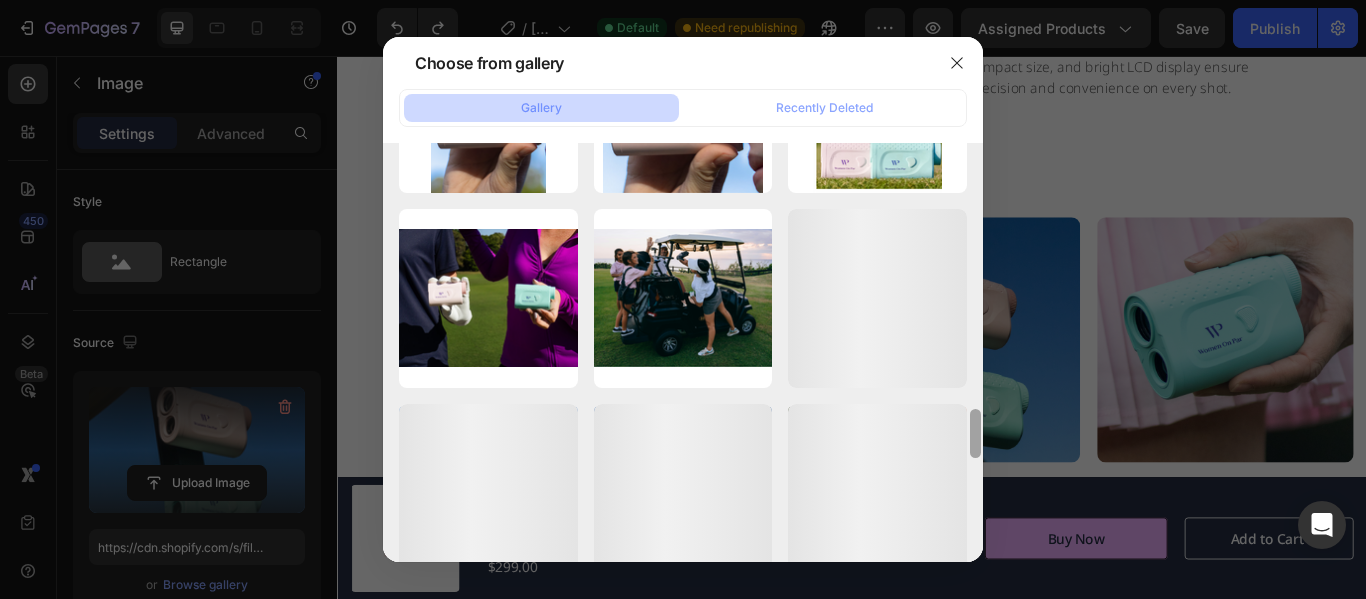 drag, startPoint x: 980, startPoint y: 355, endPoint x: 987, endPoint y: 530, distance: 175.13994 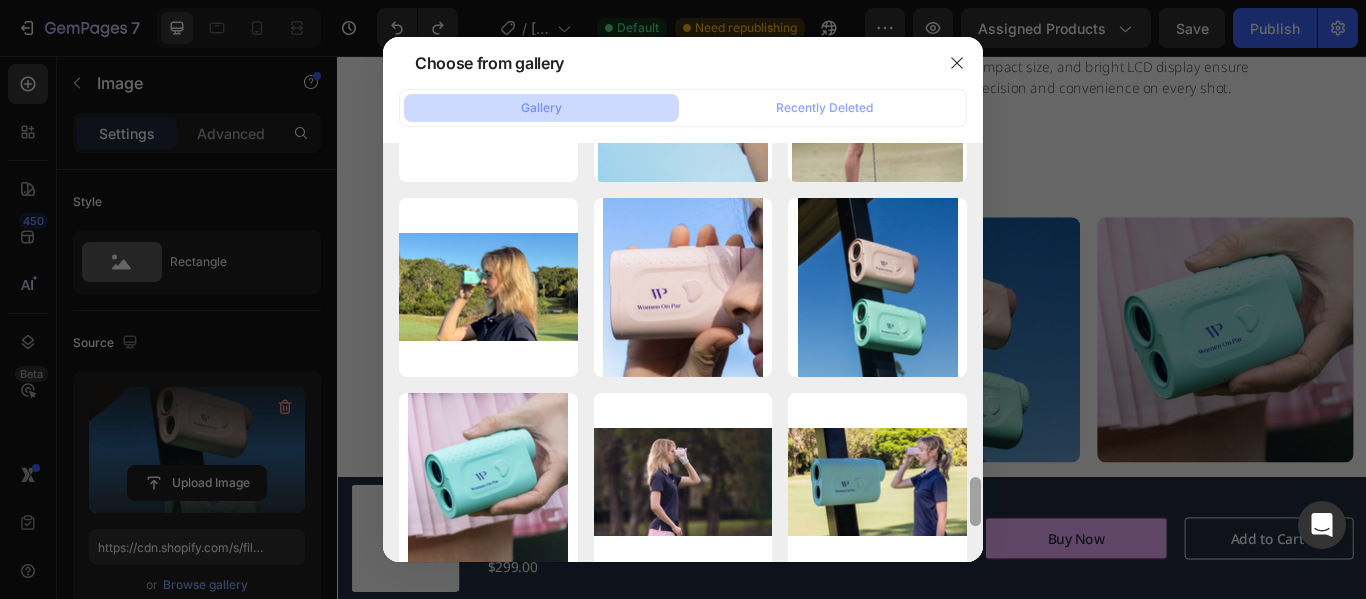 scroll, scrollTop: 2889, scrollLeft: 0, axis: vertical 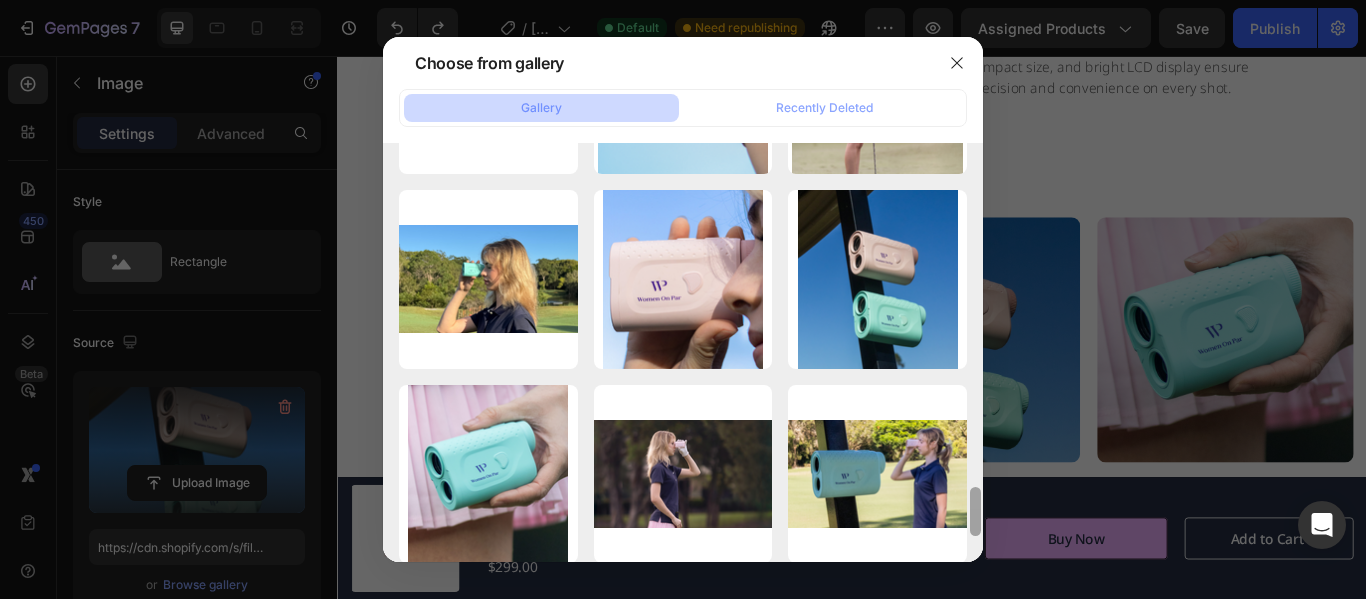 drag, startPoint x: 976, startPoint y: 436, endPoint x: 992, endPoint y: 508, distance: 73.756355 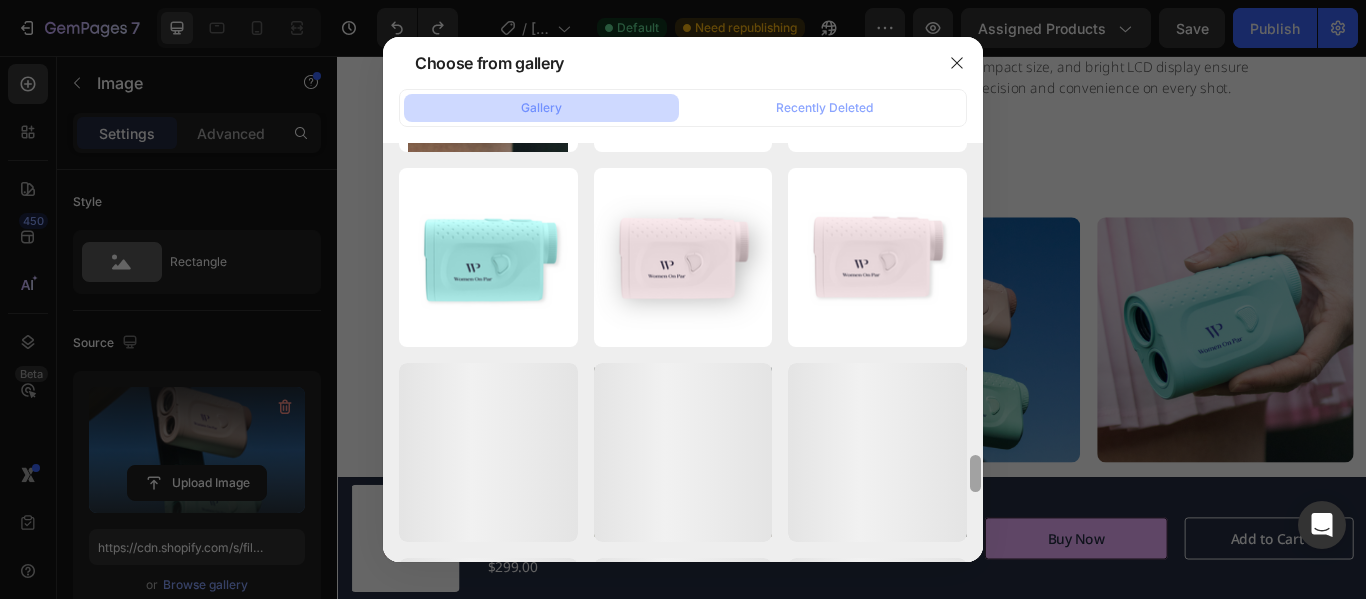 scroll, scrollTop: 3316, scrollLeft: 0, axis: vertical 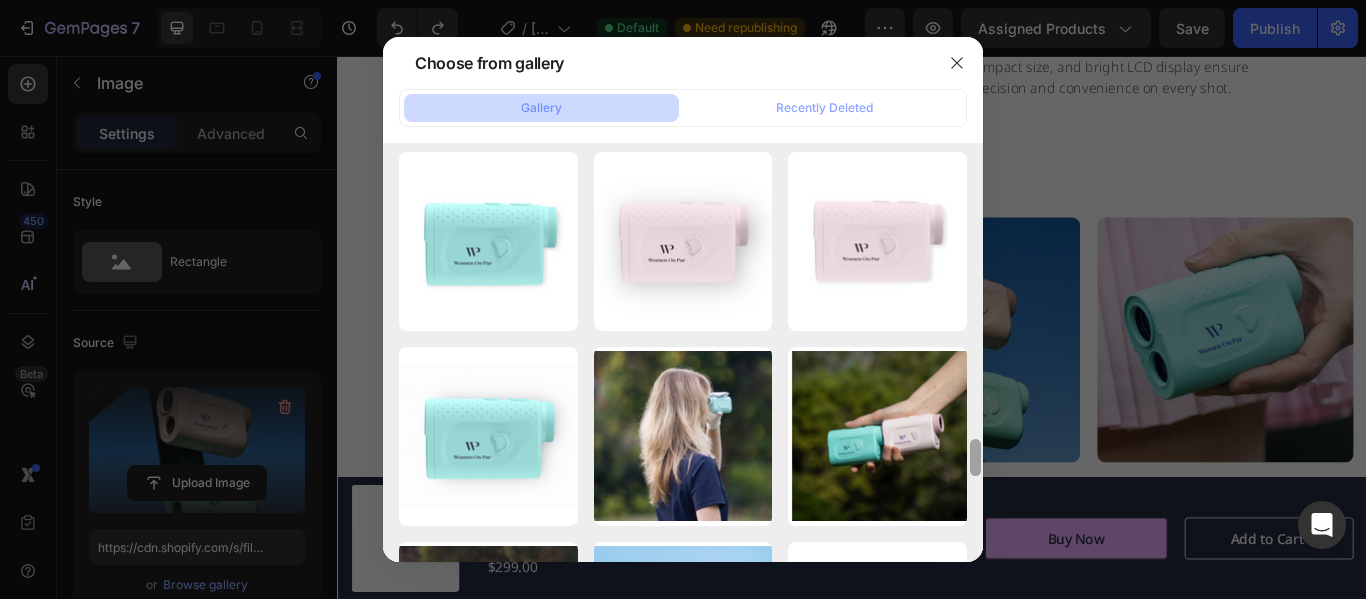 drag, startPoint x: 979, startPoint y: 498, endPoint x: 984, endPoint y: 549, distance: 51.24451 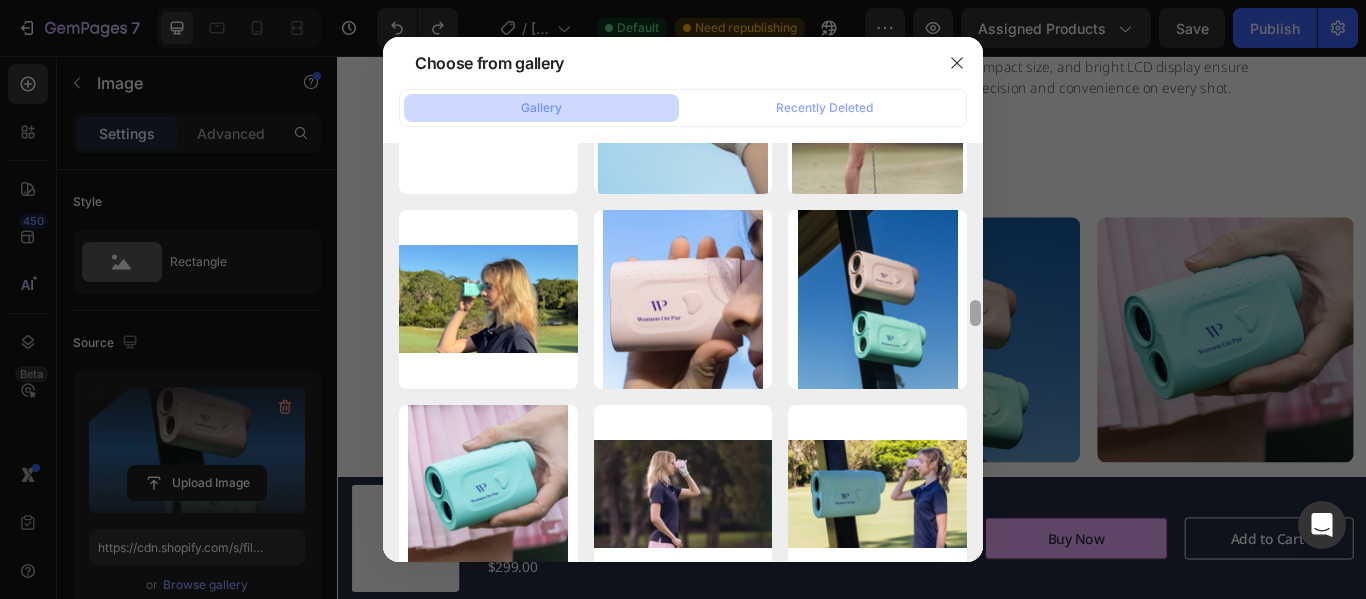 scroll, scrollTop: 2847, scrollLeft: 0, axis: vertical 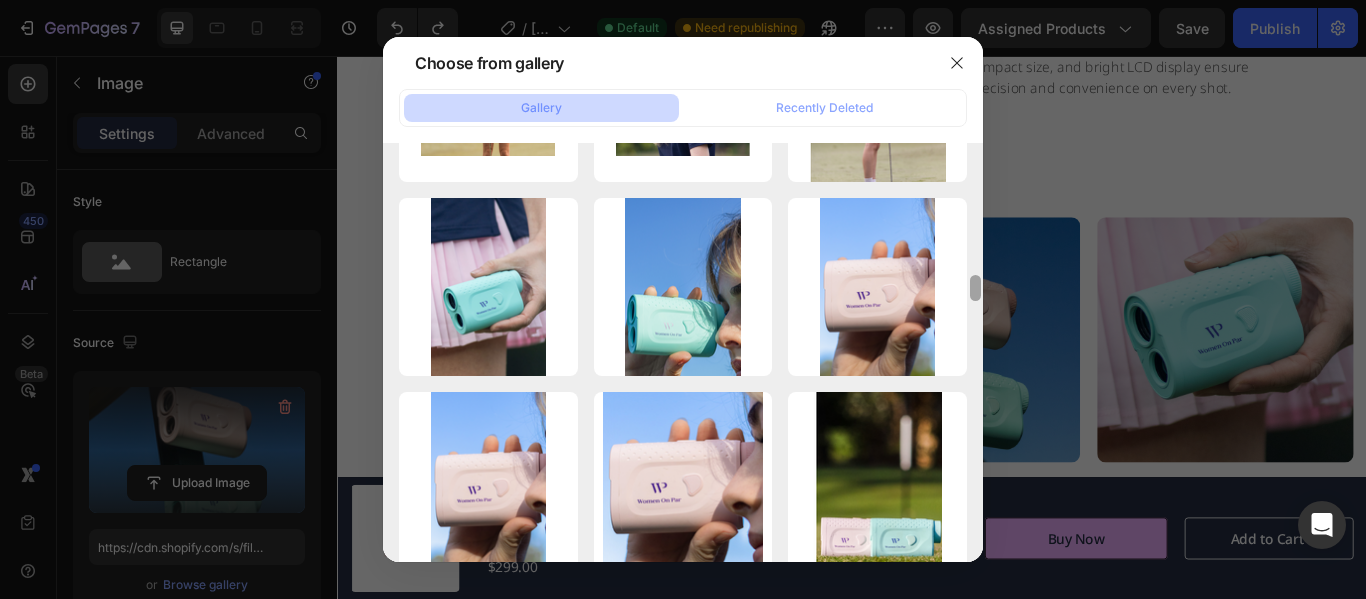drag, startPoint x: 976, startPoint y: 450, endPoint x: 970, endPoint y: 322, distance: 128.14055 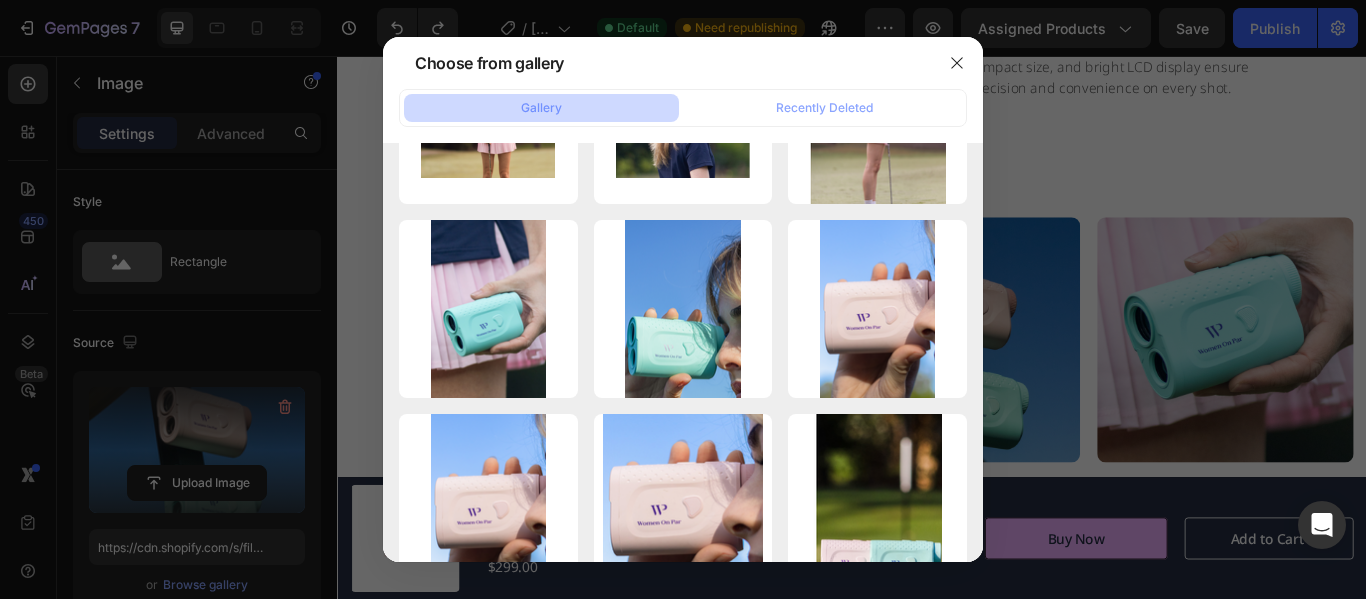 click at bounding box center (683, 299) 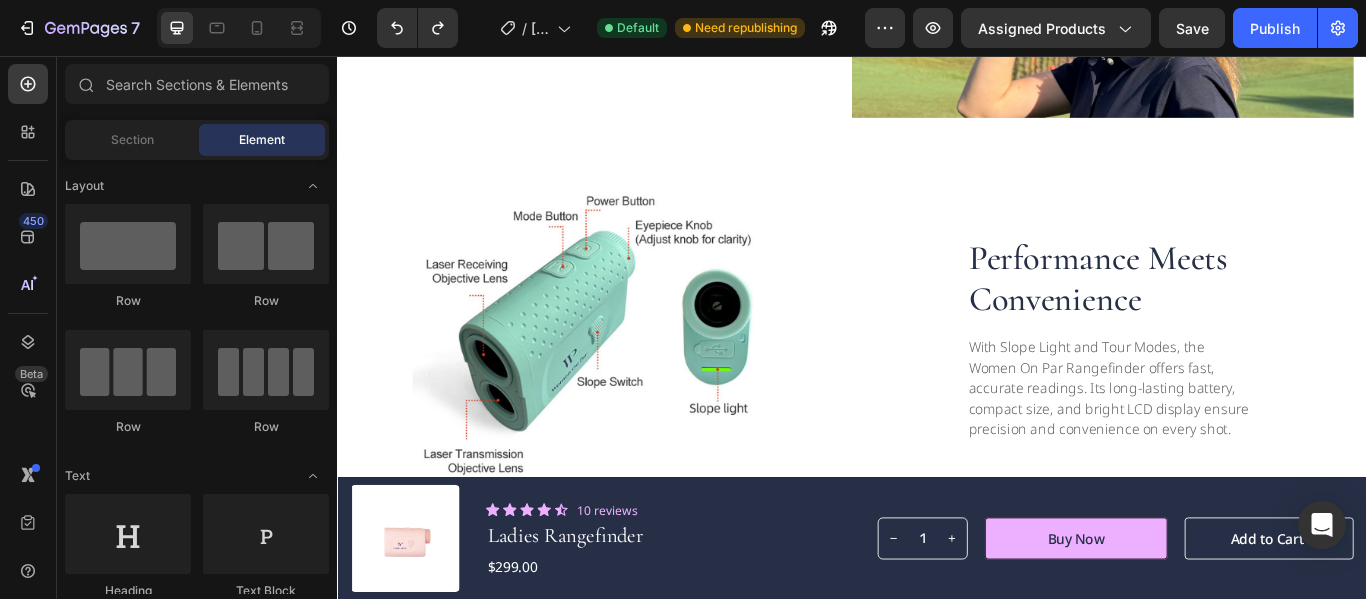 scroll, scrollTop: 2288, scrollLeft: 0, axis: vertical 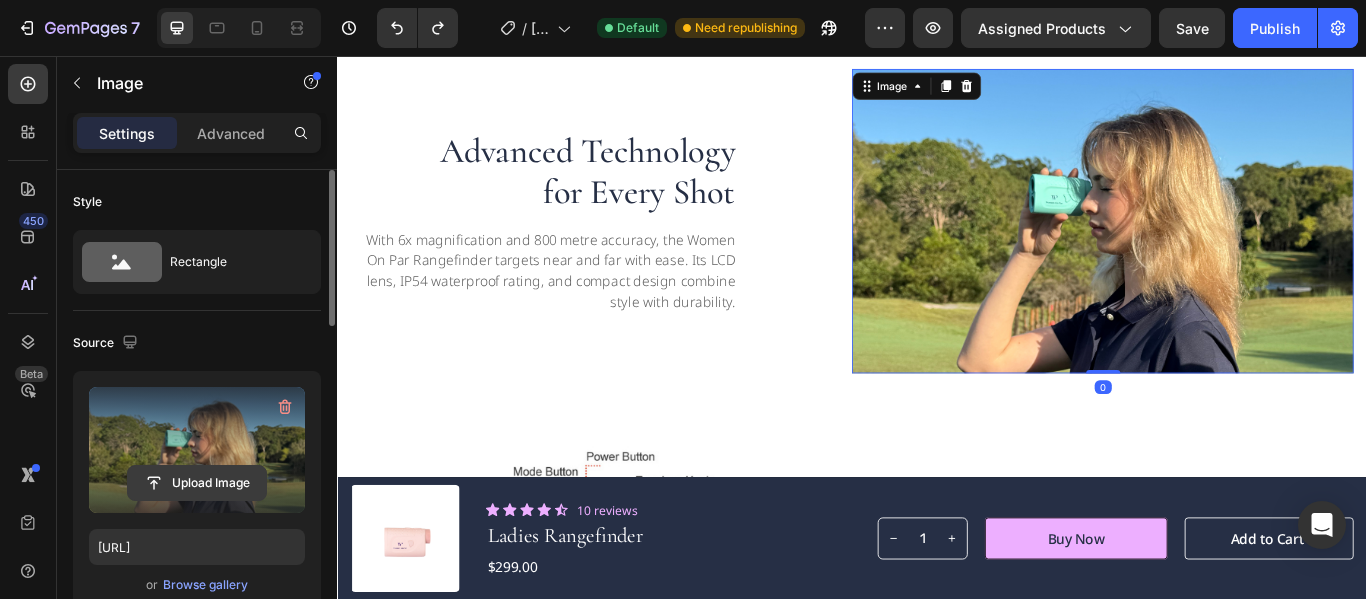 click 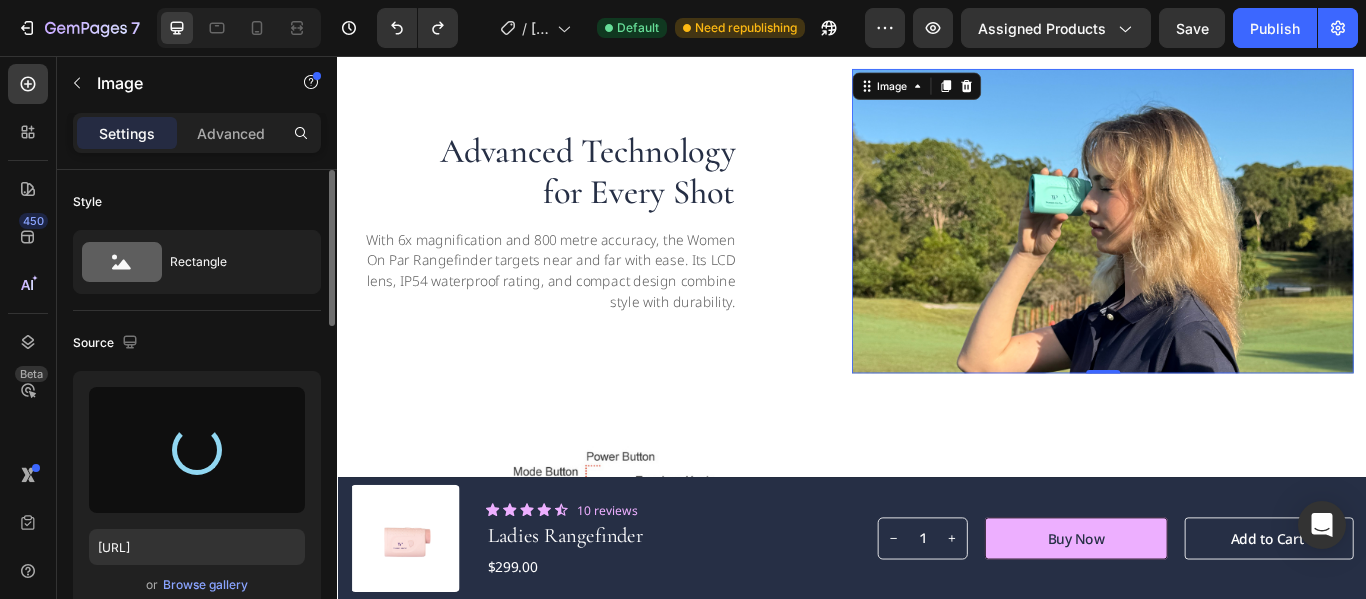 drag, startPoint x: 520, startPoint y: 537, endPoint x: 1440, endPoint y: 260, distance: 960.796 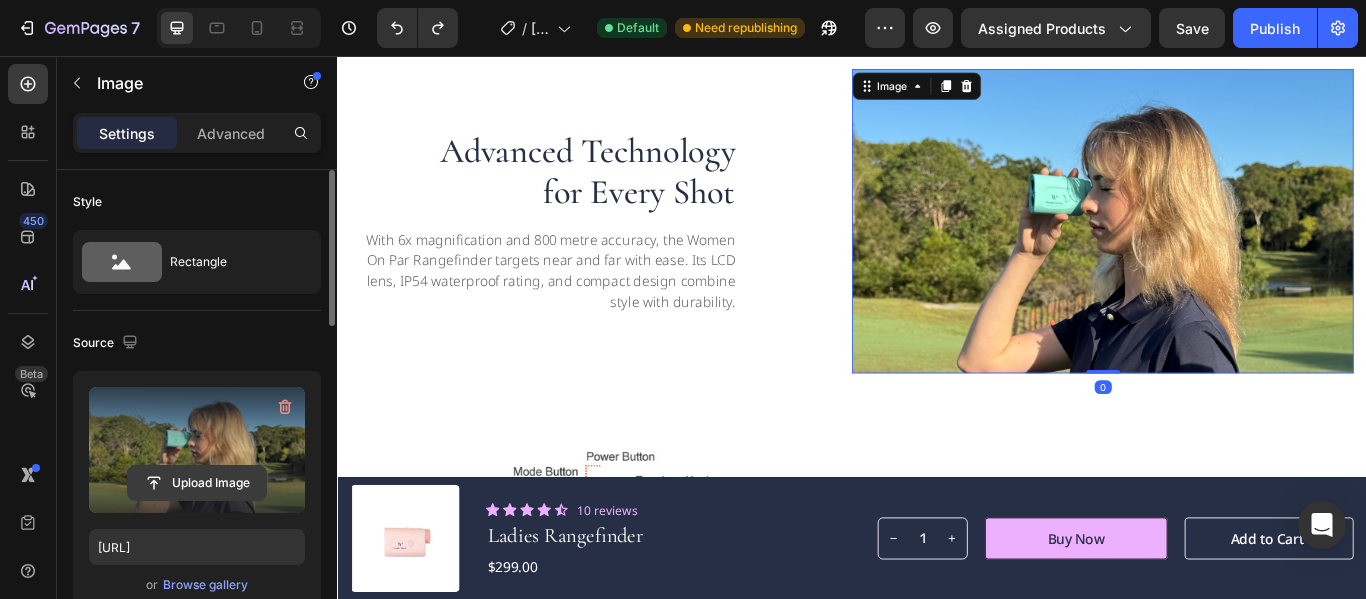 click 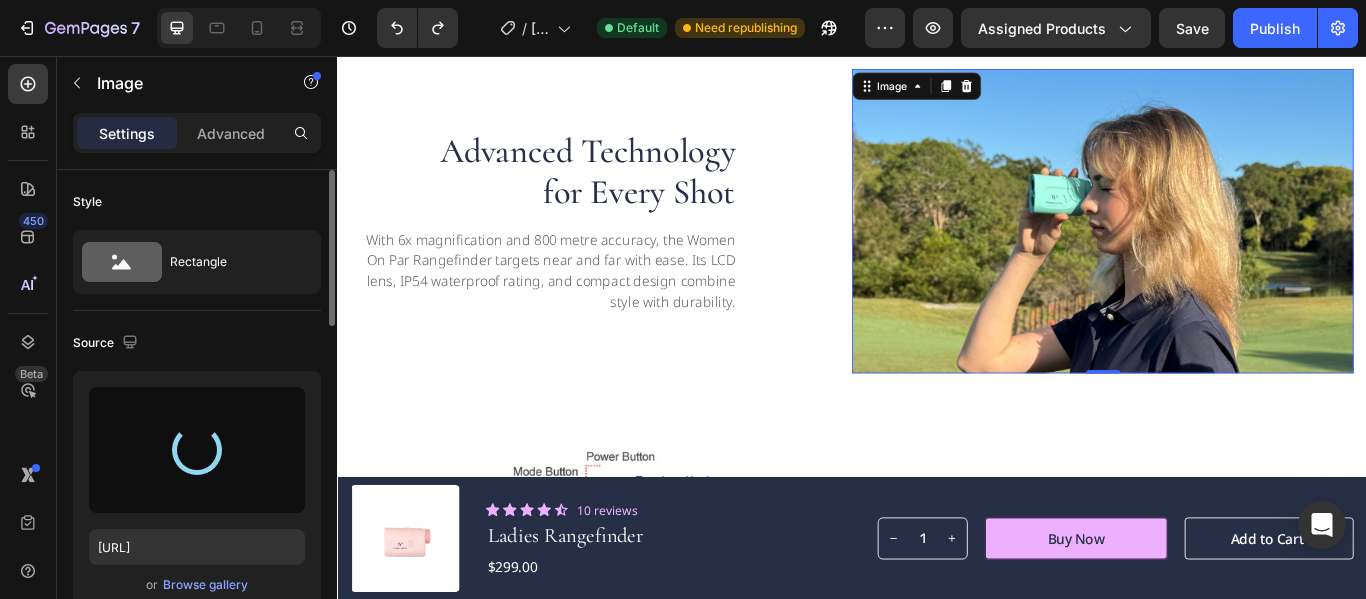 type on "[URL]" 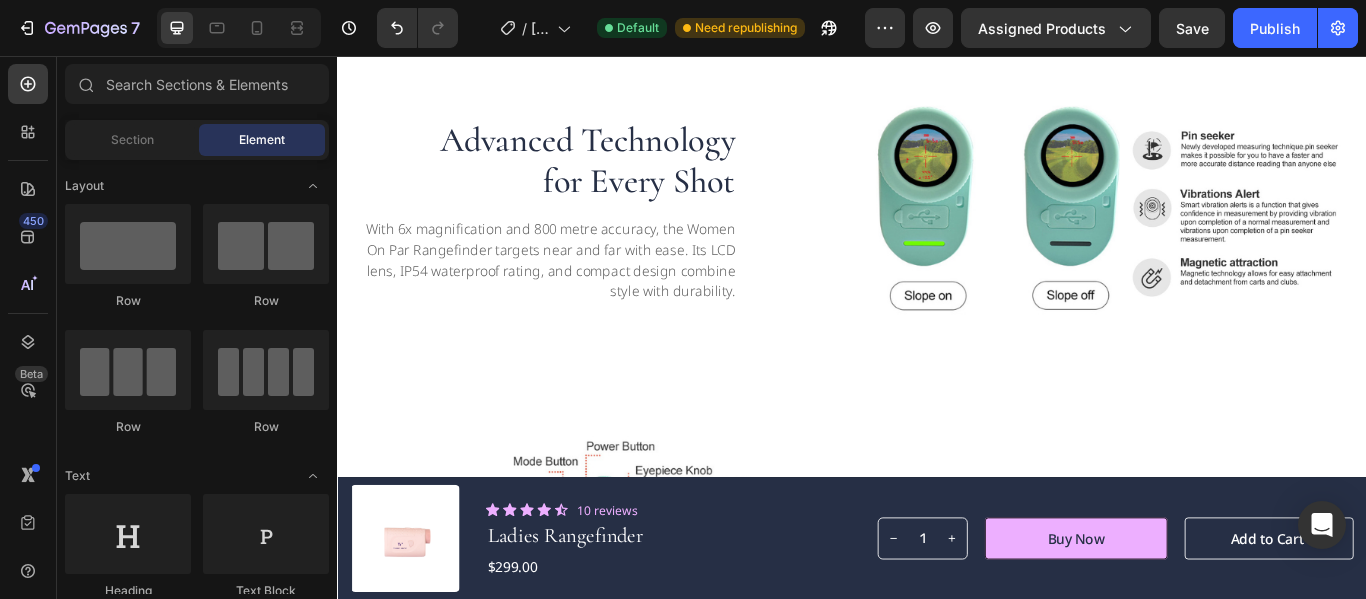 scroll, scrollTop: 1965, scrollLeft: 0, axis: vertical 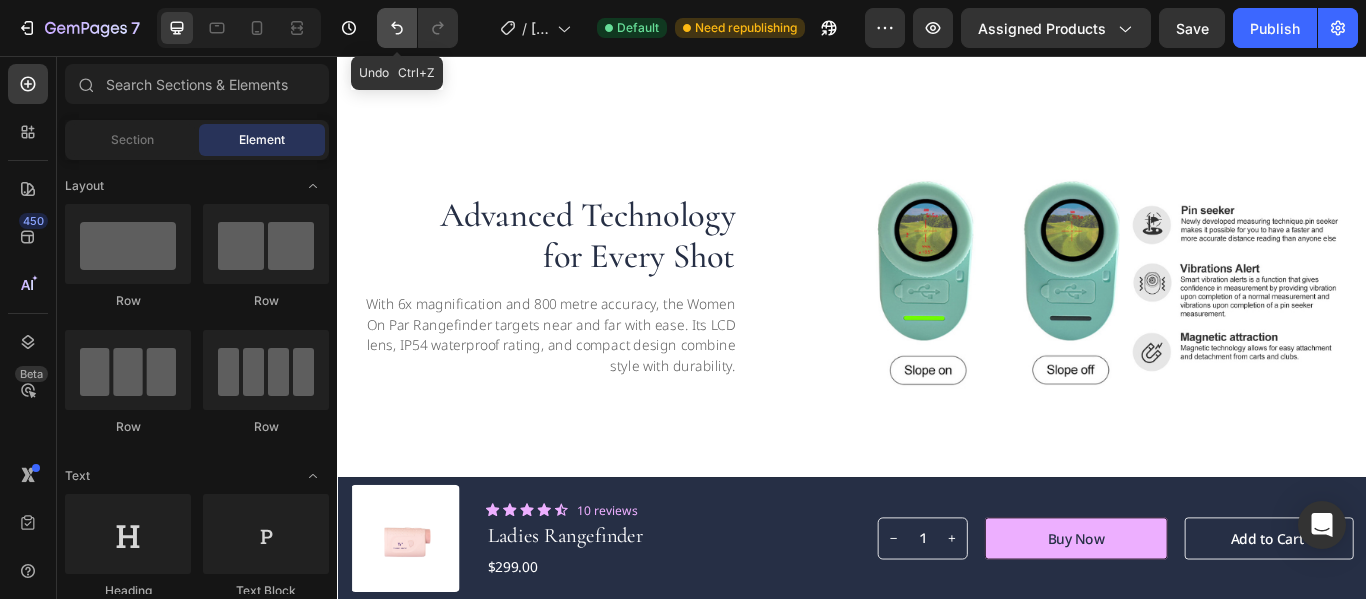 click 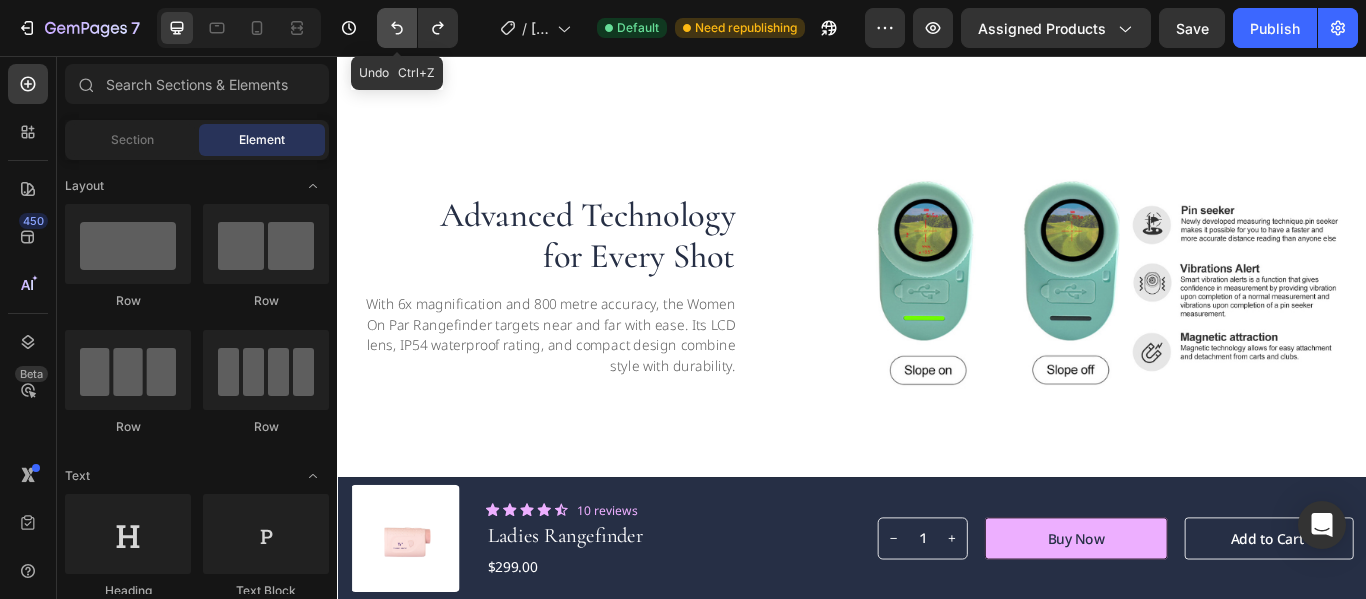 click 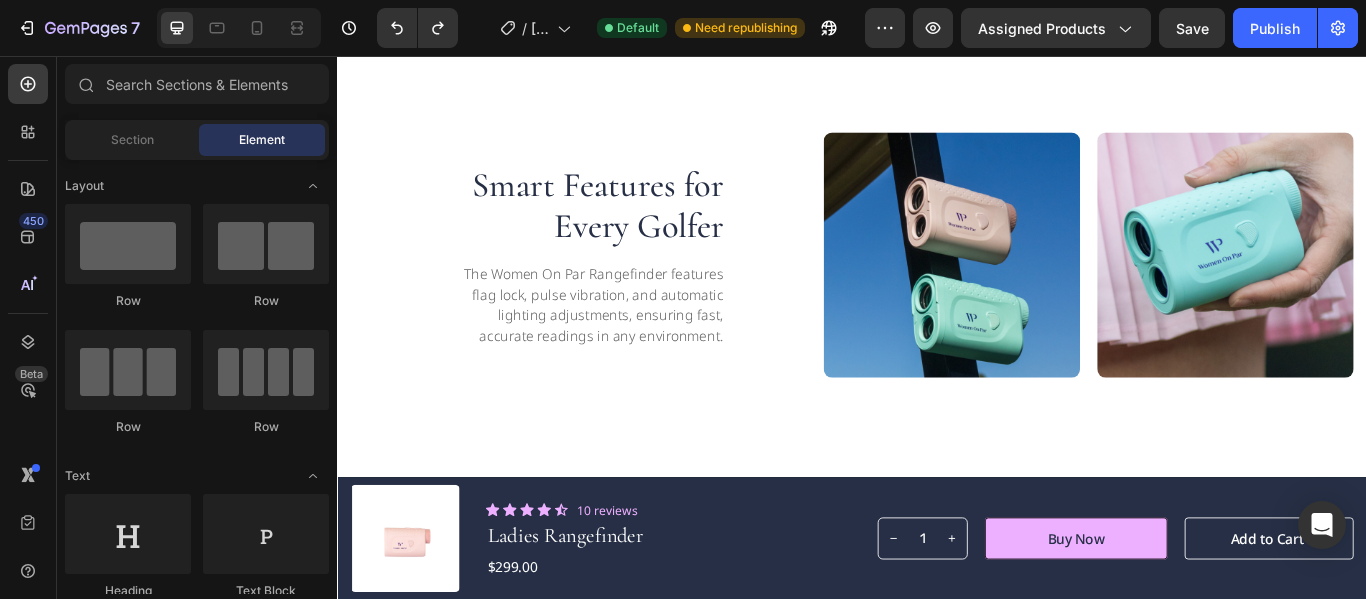 scroll, scrollTop: 3071, scrollLeft: 0, axis: vertical 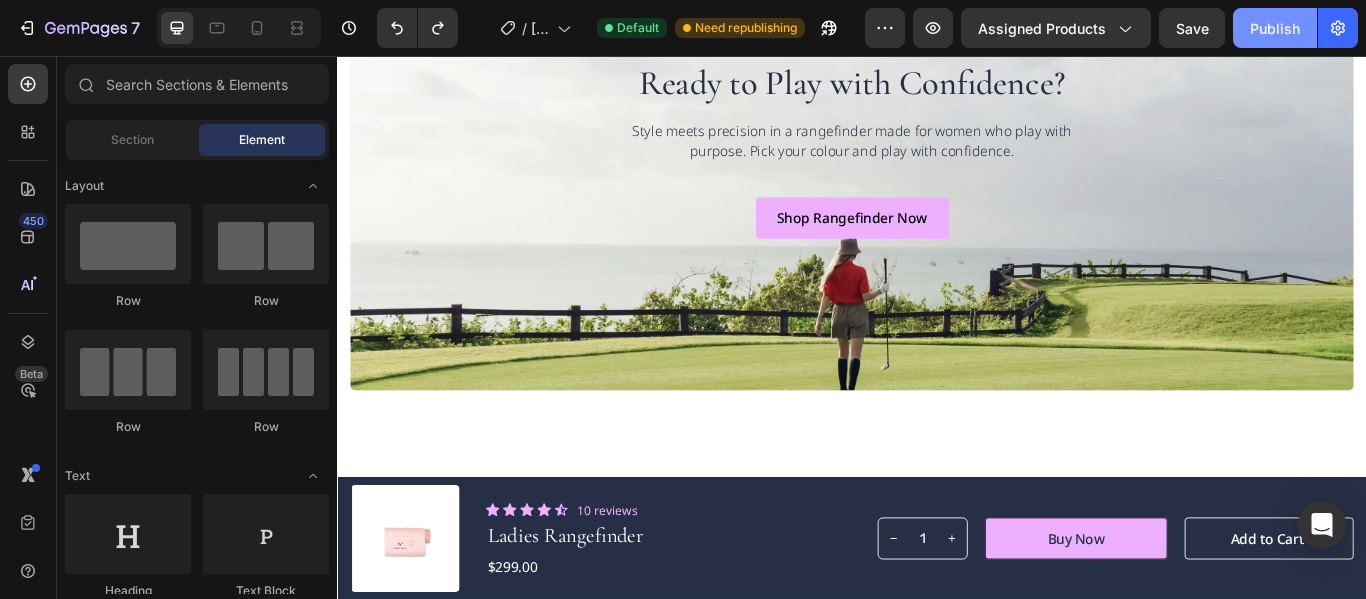 click on "Publish" at bounding box center [1275, 28] 